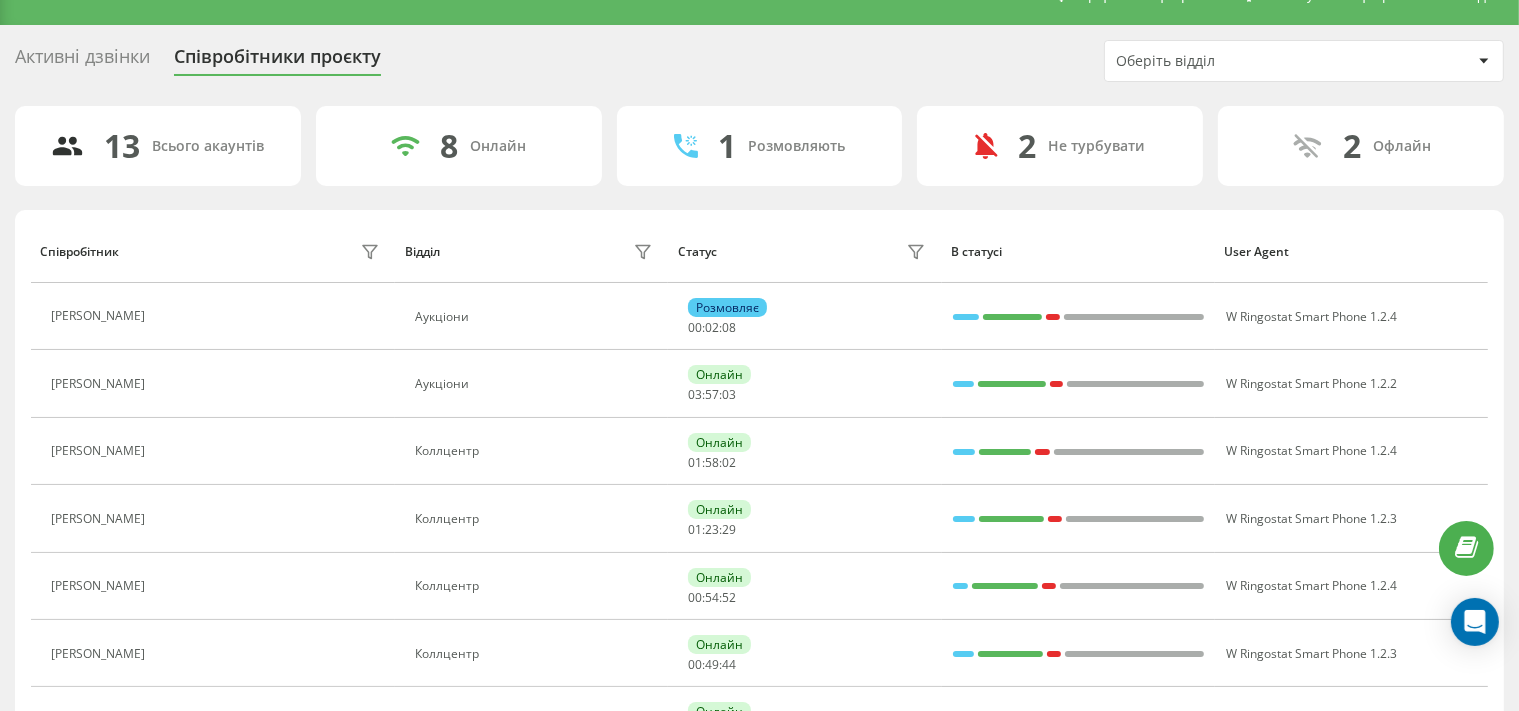 scroll, scrollTop: 35, scrollLeft: 0, axis: vertical 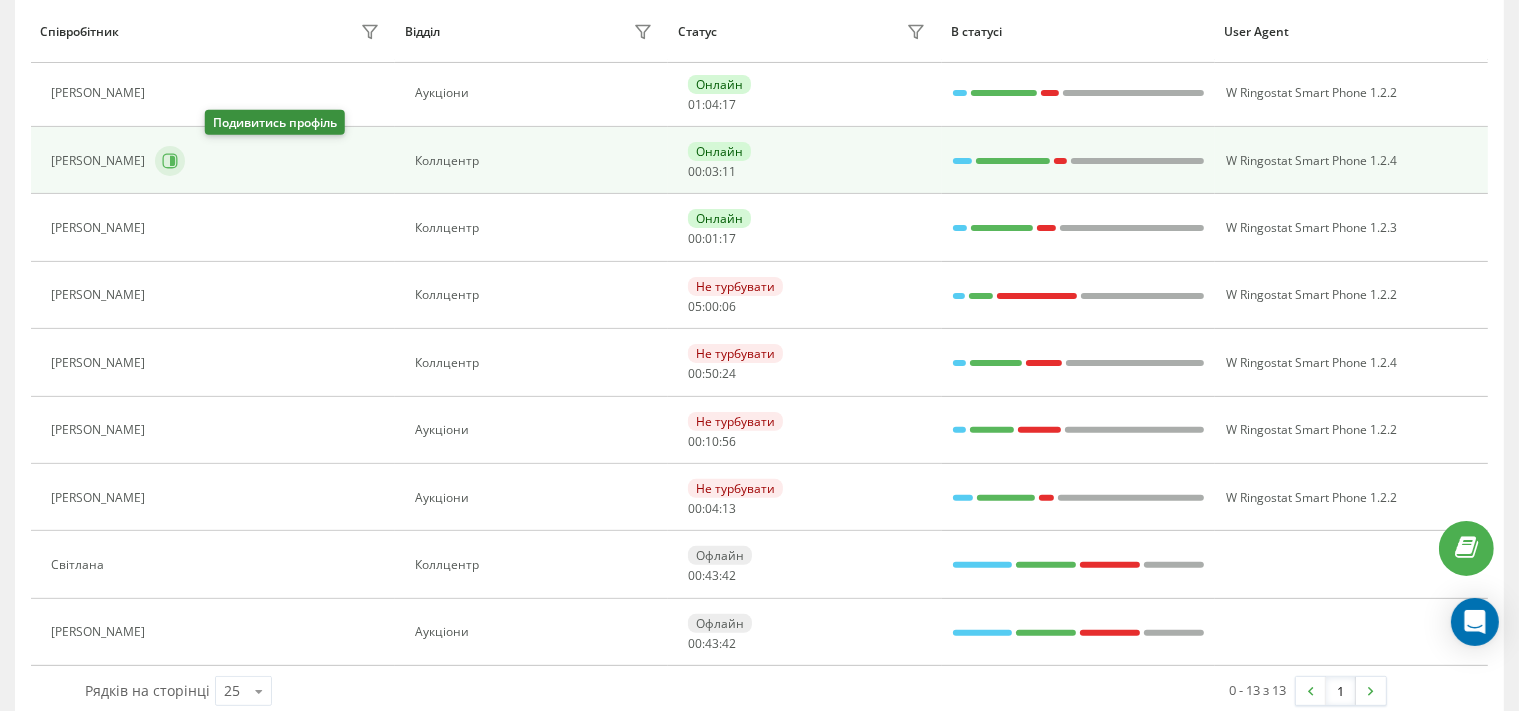 click 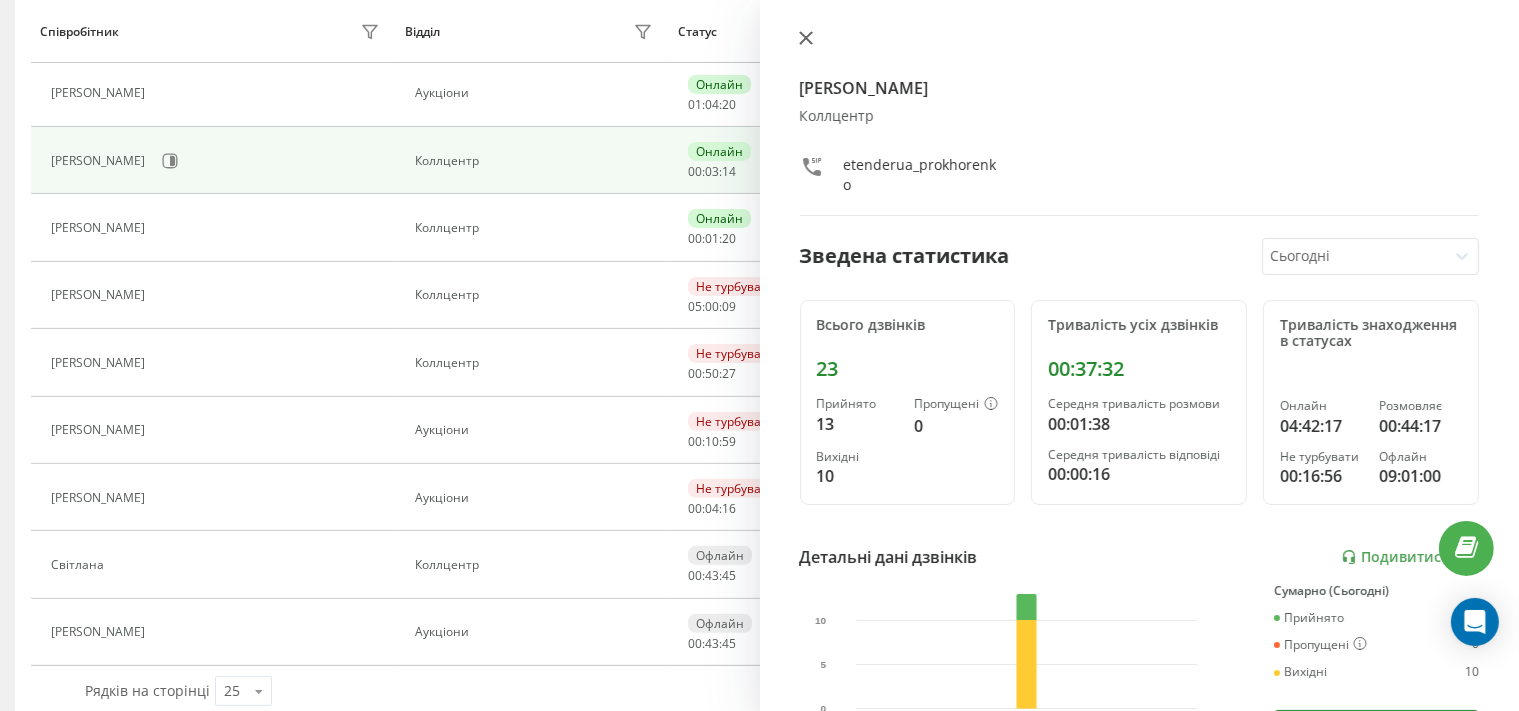 click 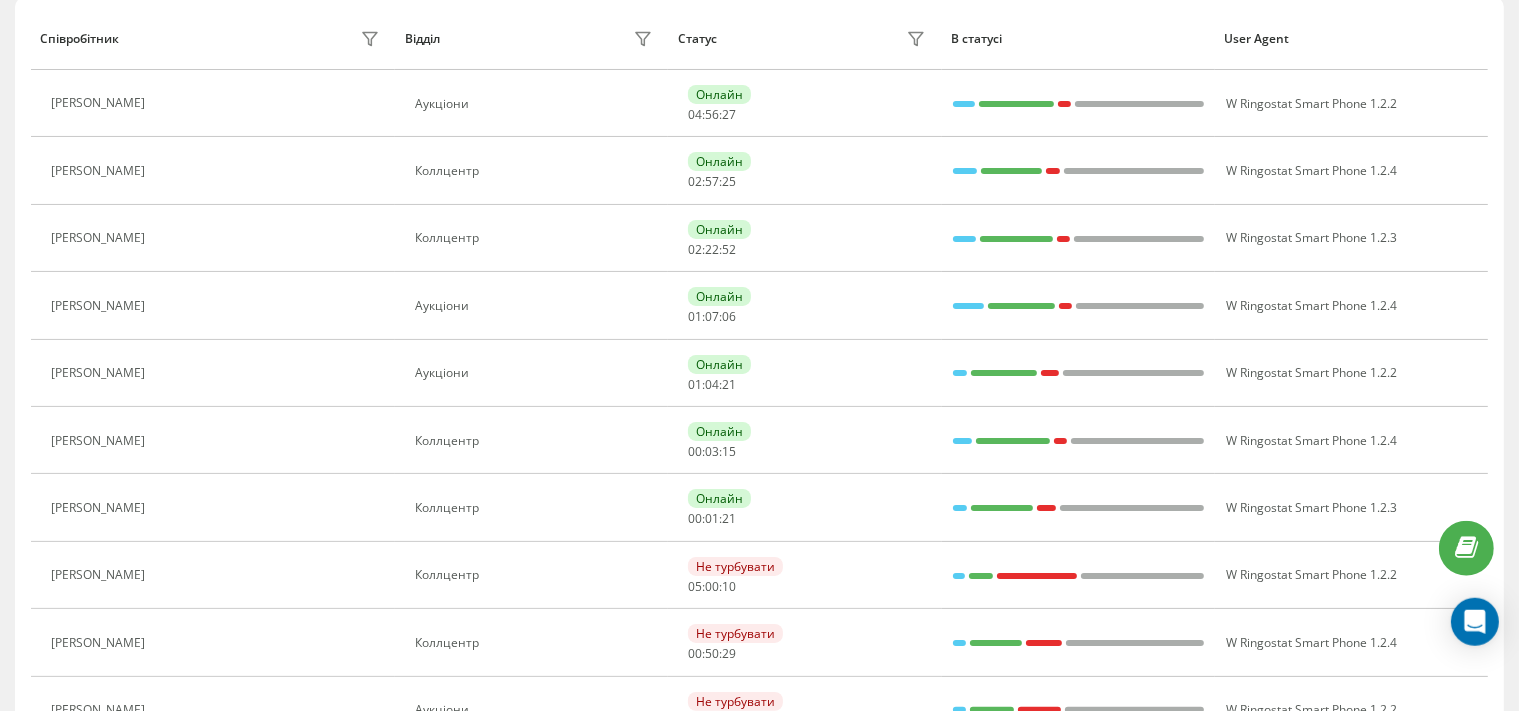 scroll, scrollTop: 211, scrollLeft: 0, axis: vertical 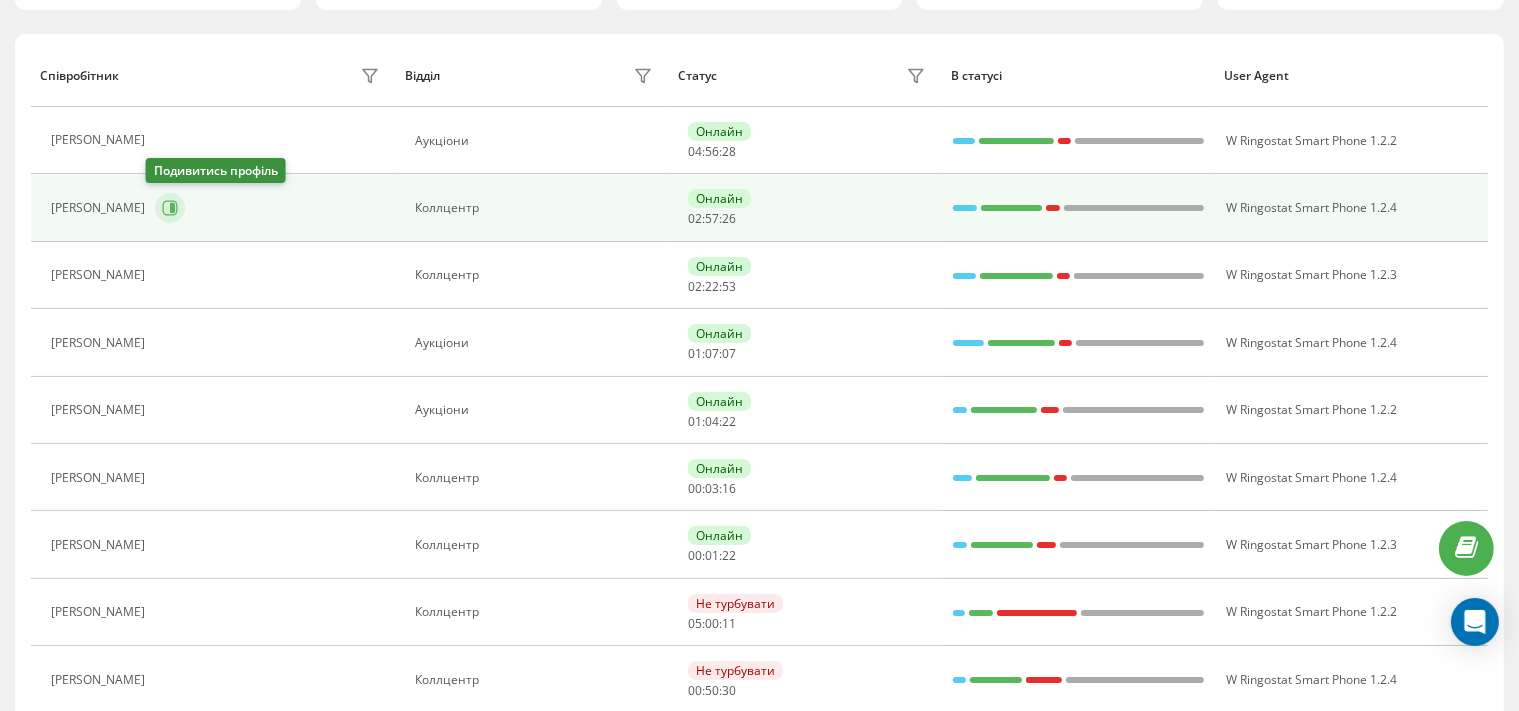 click 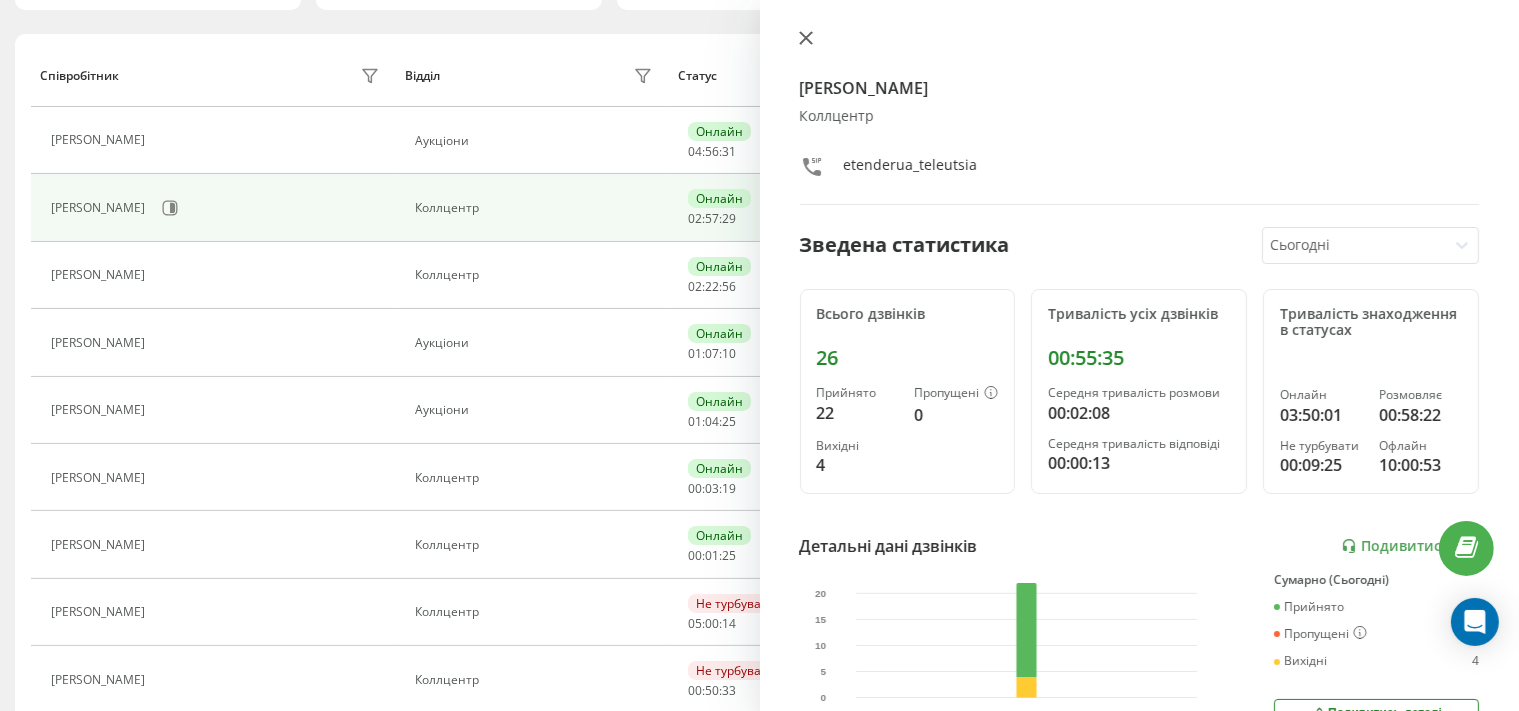 click 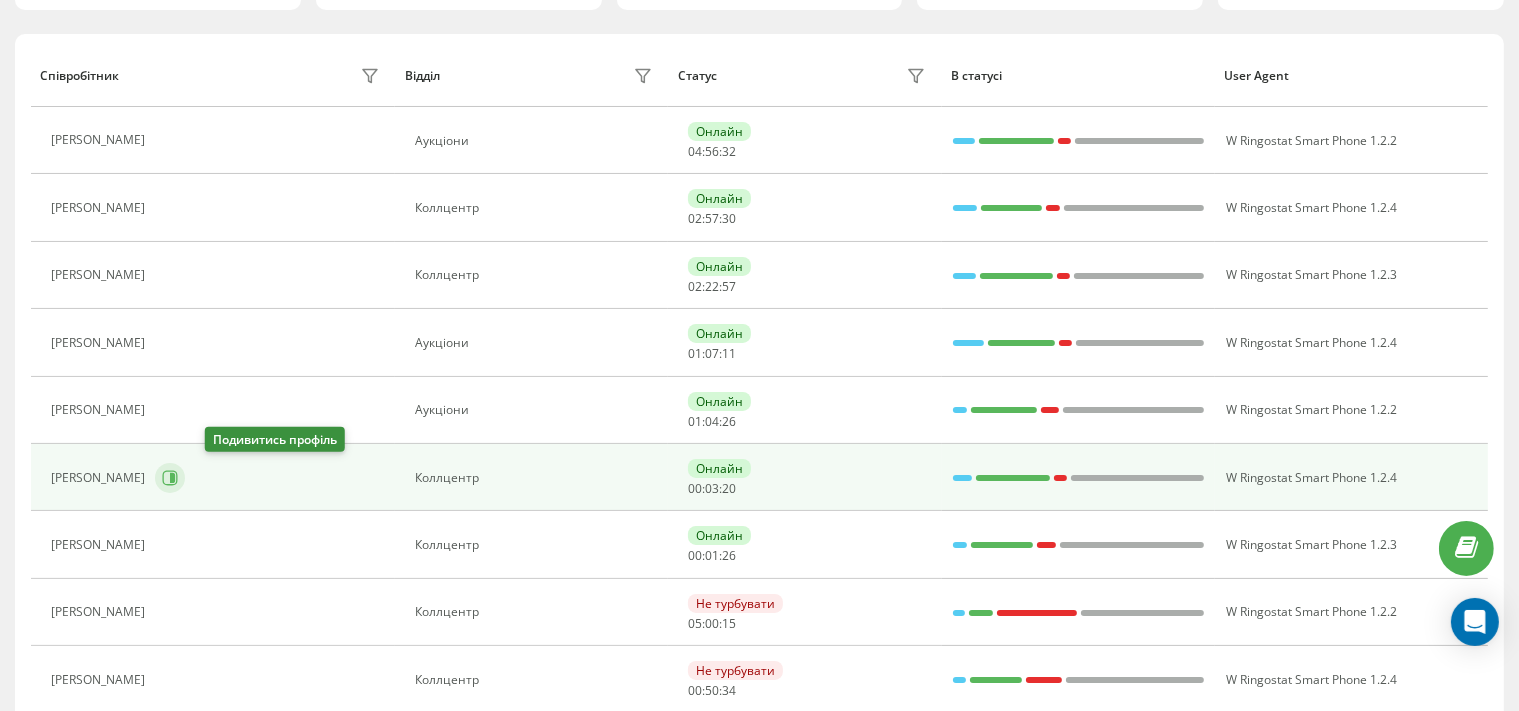 click 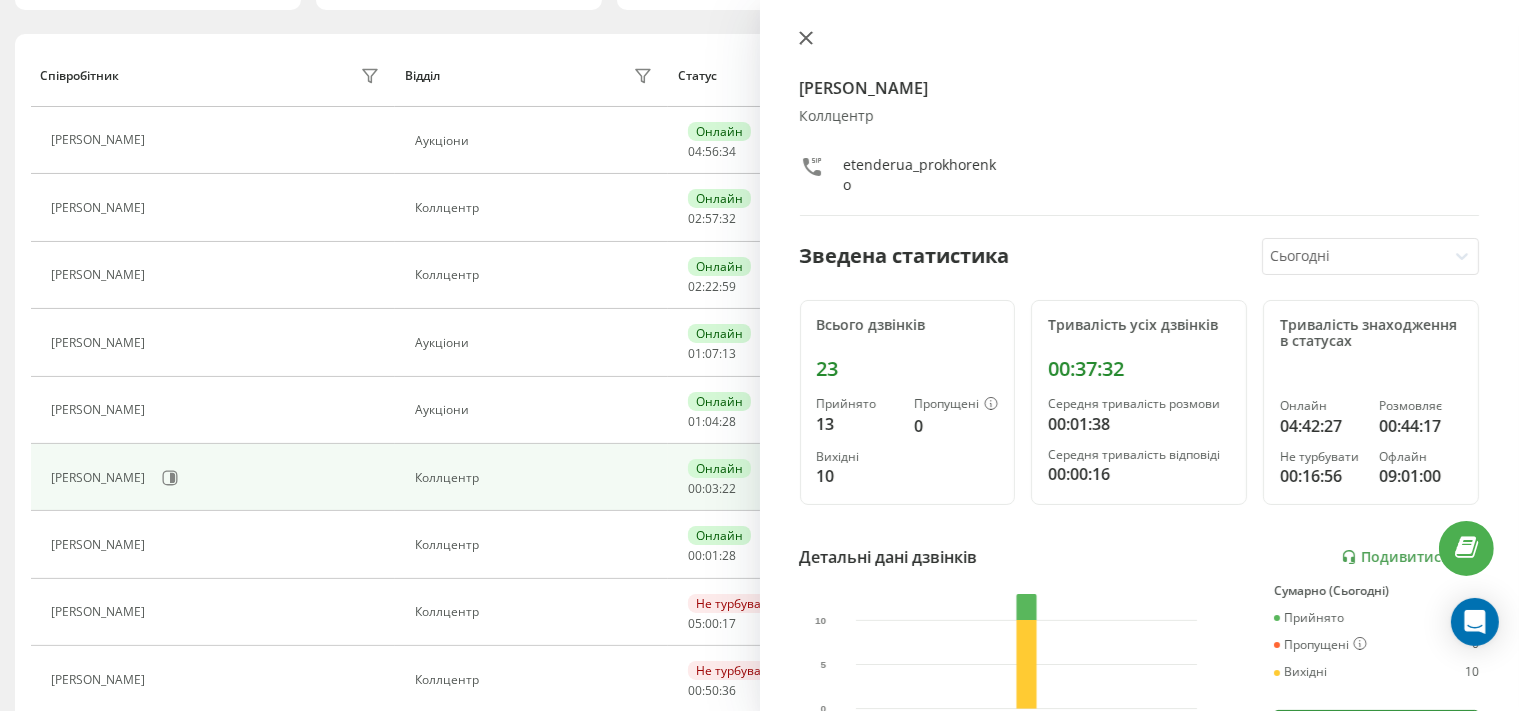 click 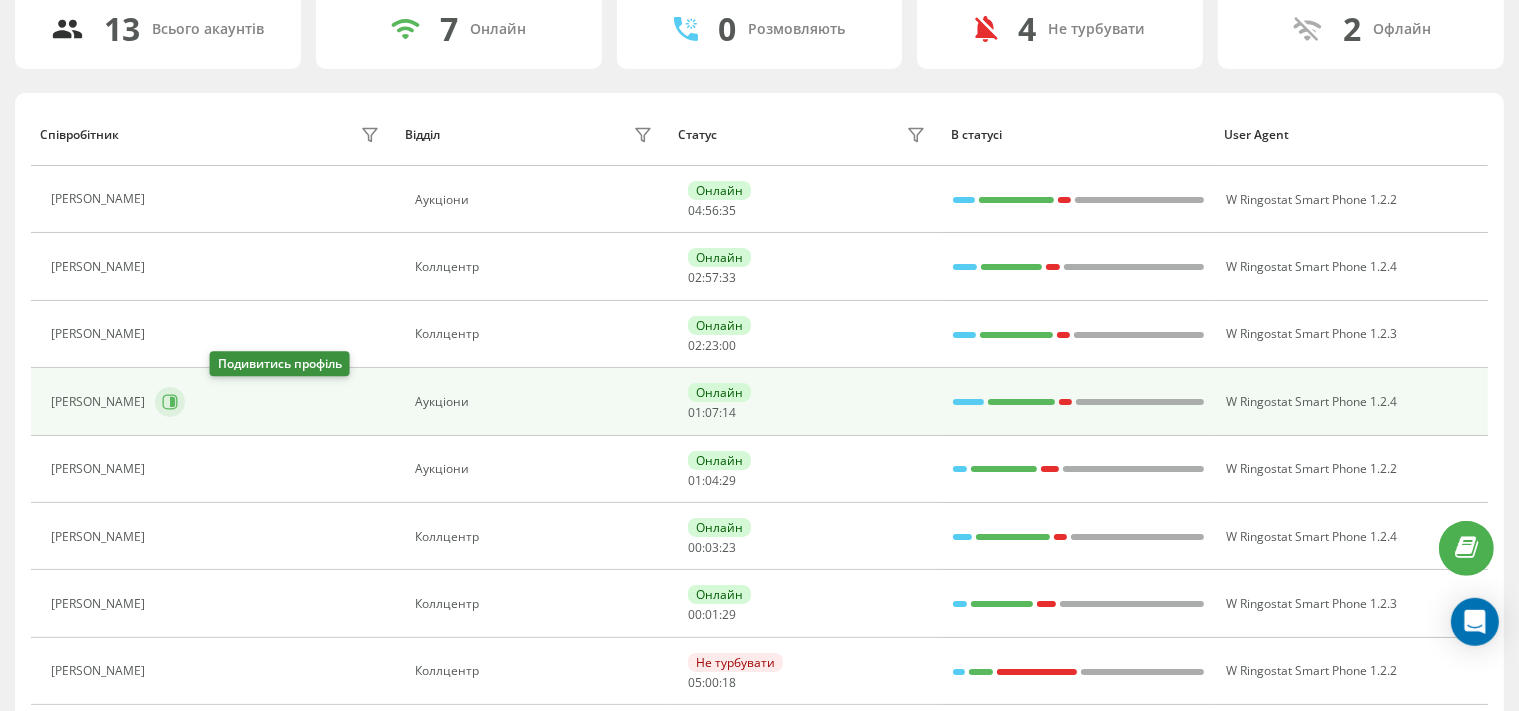 scroll, scrollTop: 105, scrollLeft: 0, axis: vertical 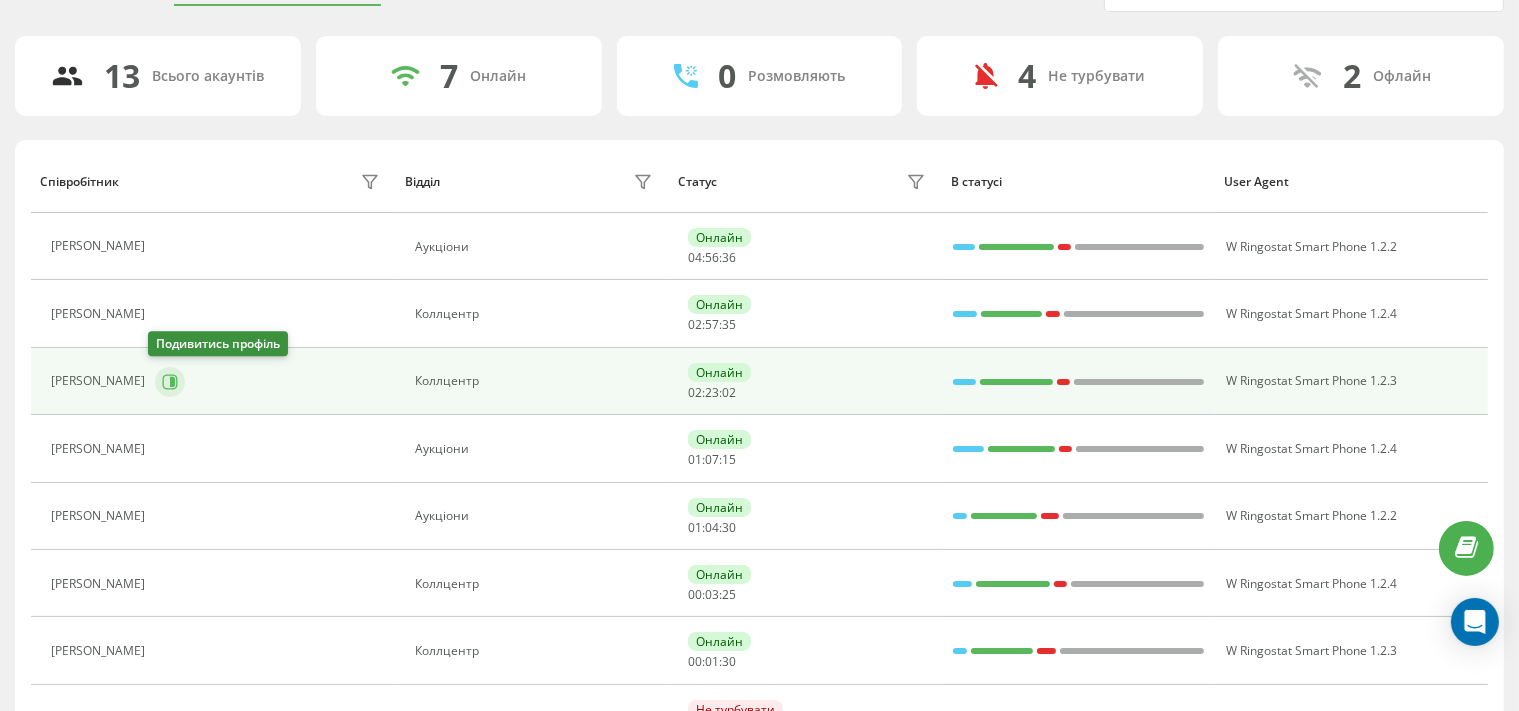 click at bounding box center (170, 382) 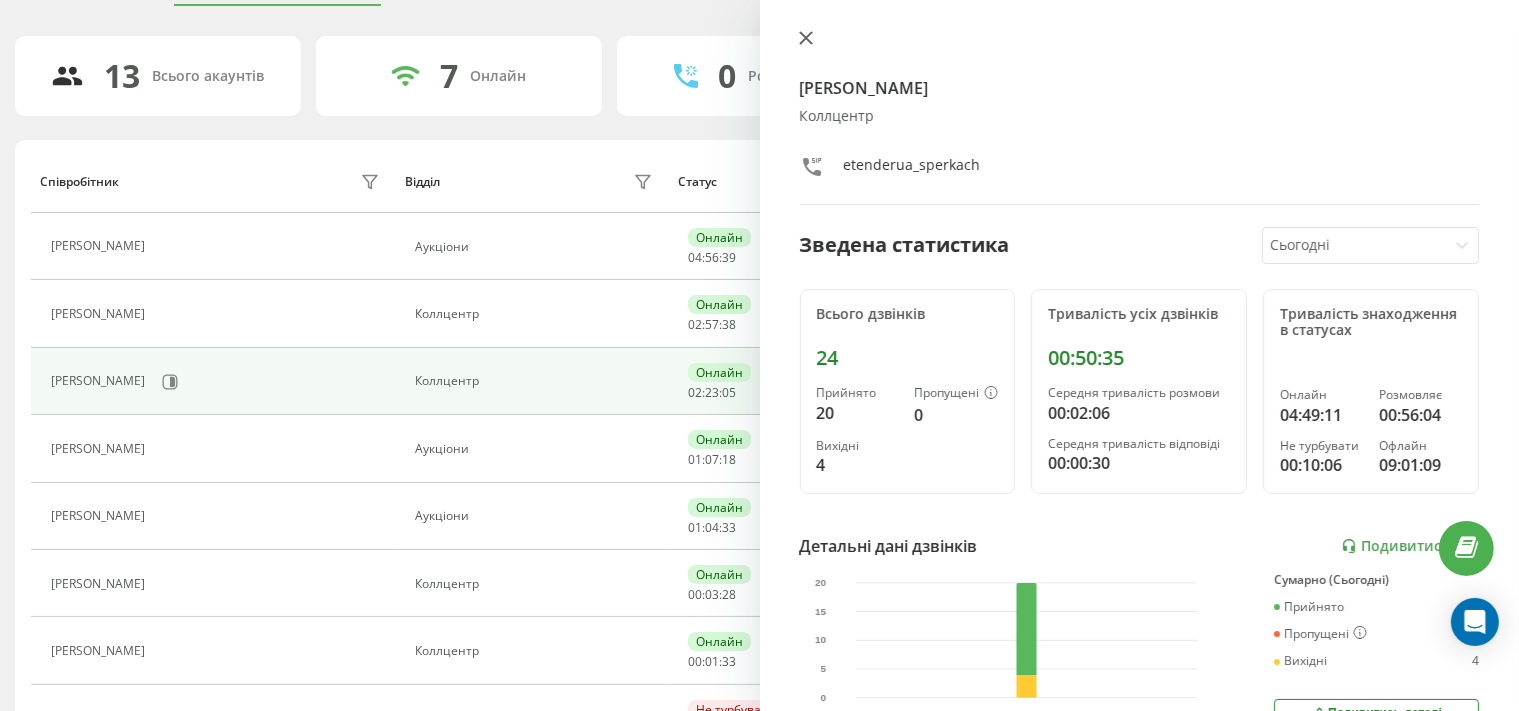 click 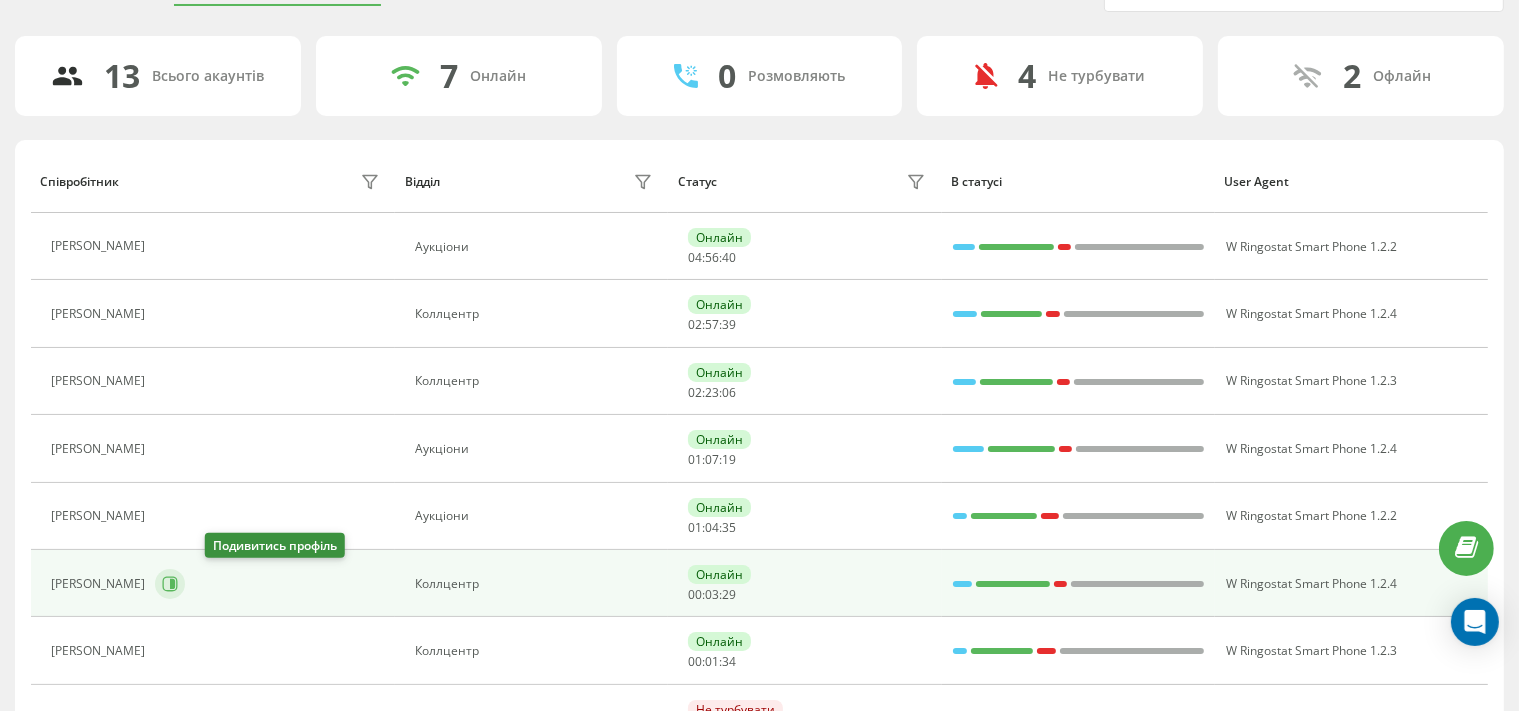 click 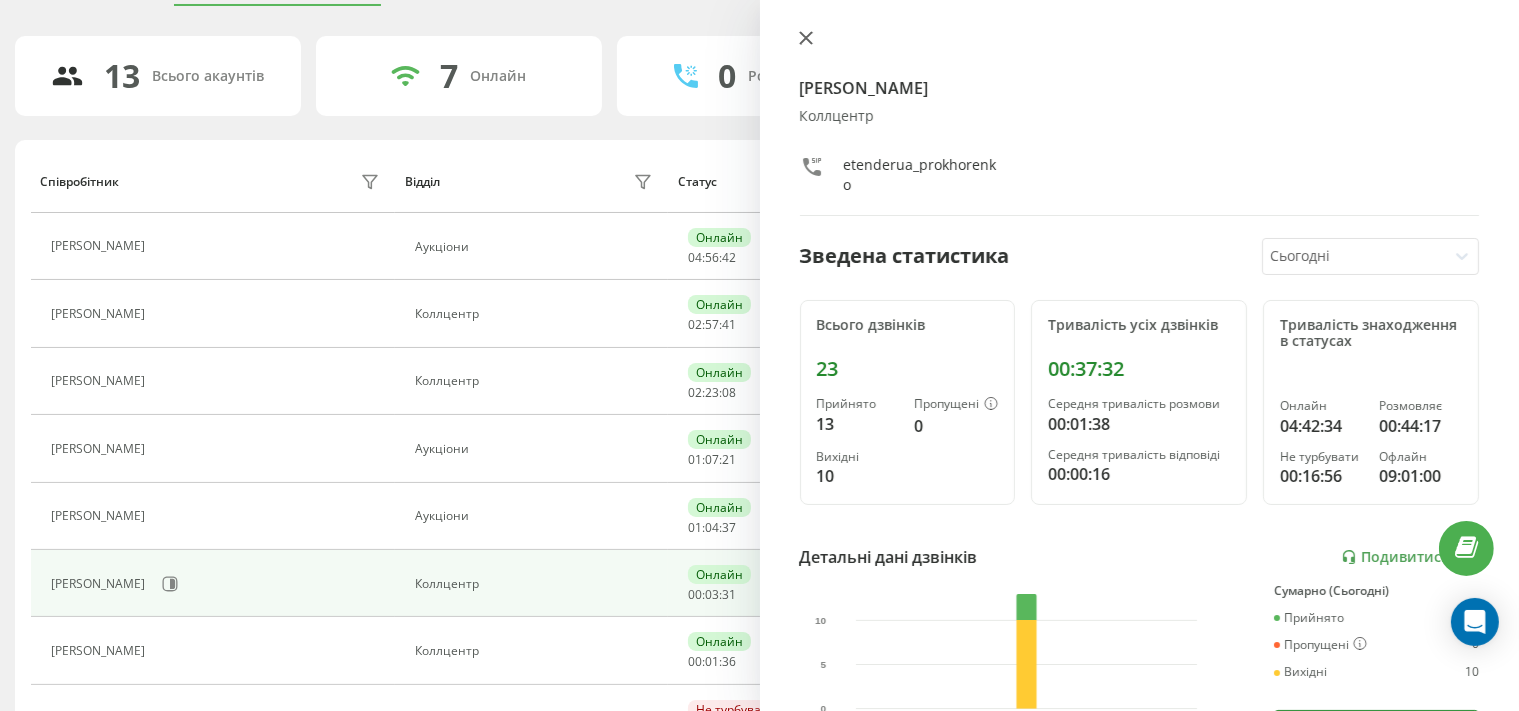click at bounding box center (806, 39) 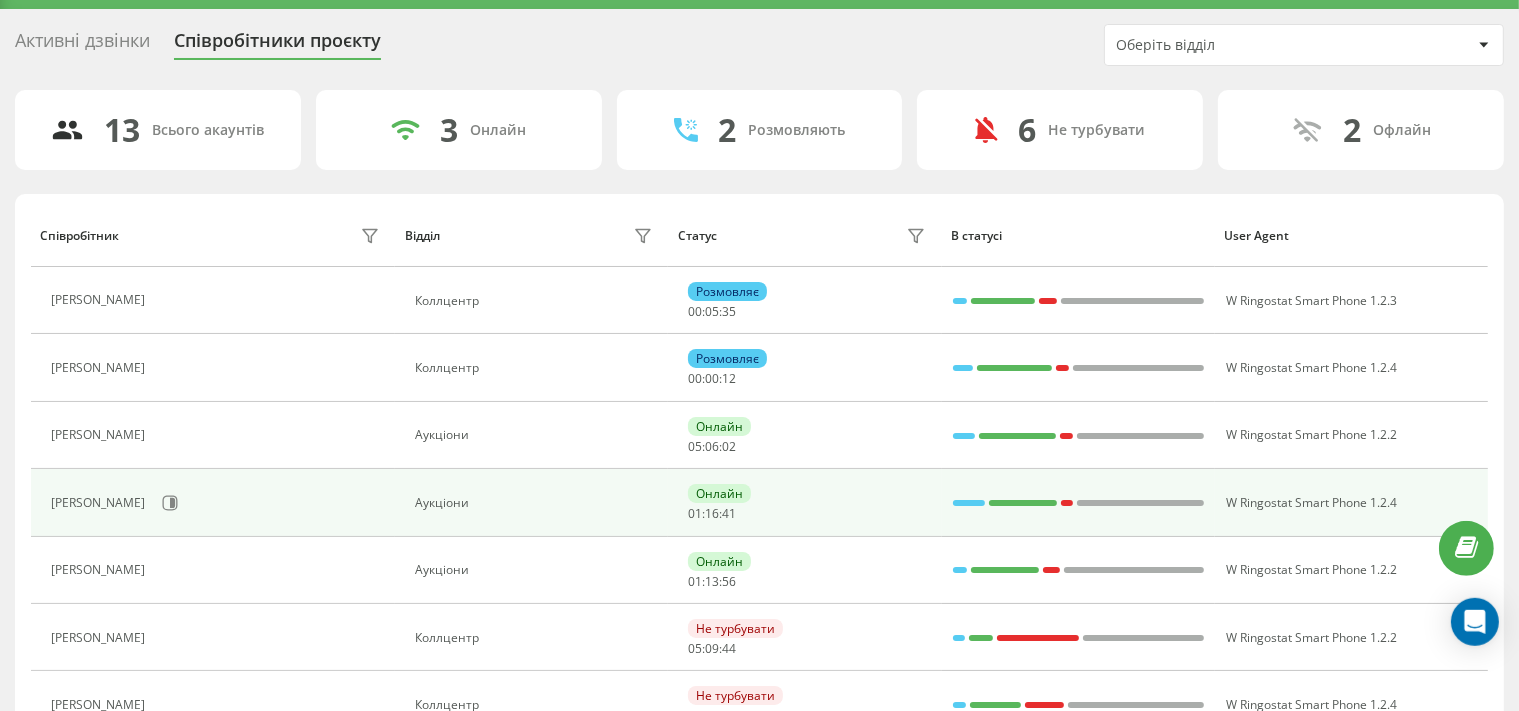scroll, scrollTop: 0, scrollLeft: 0, axis: both 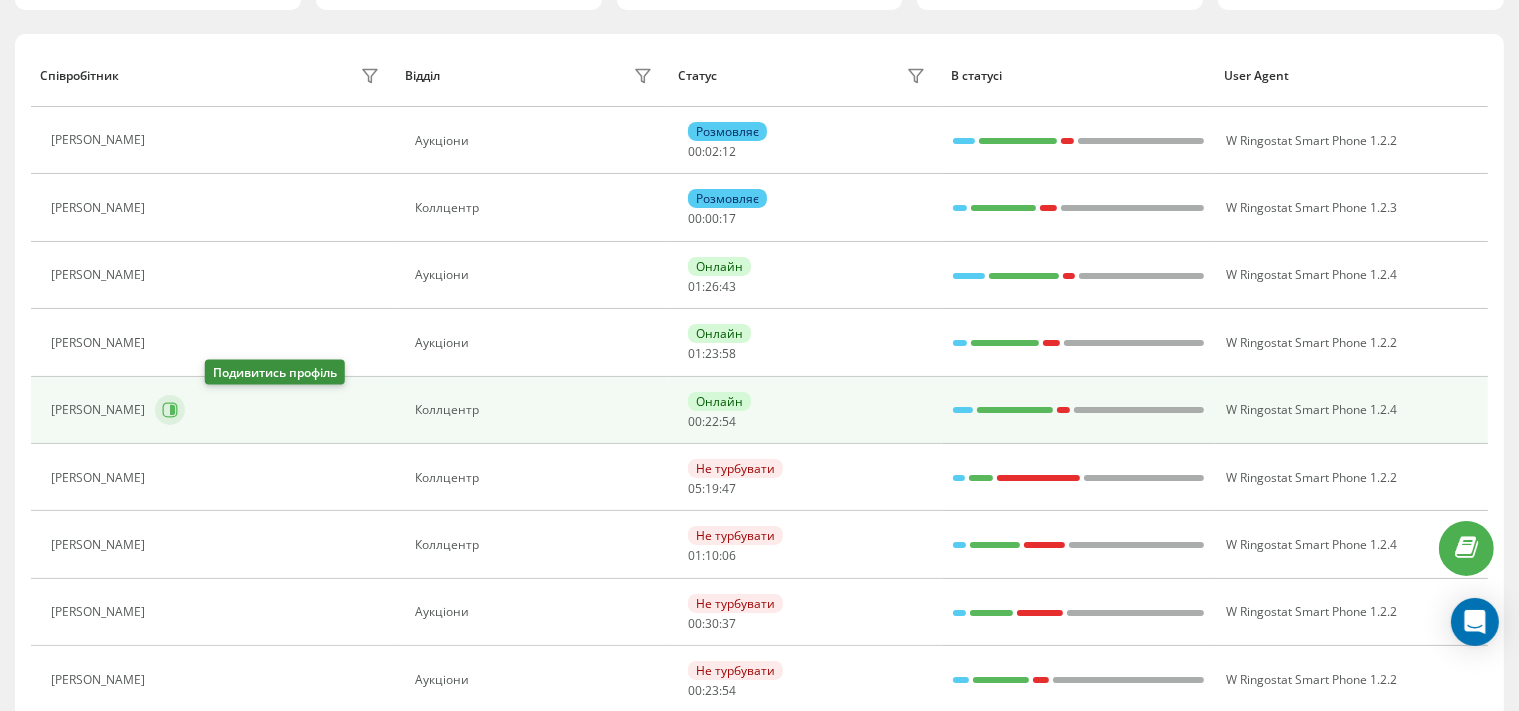 click at bounding box center [170, 410] 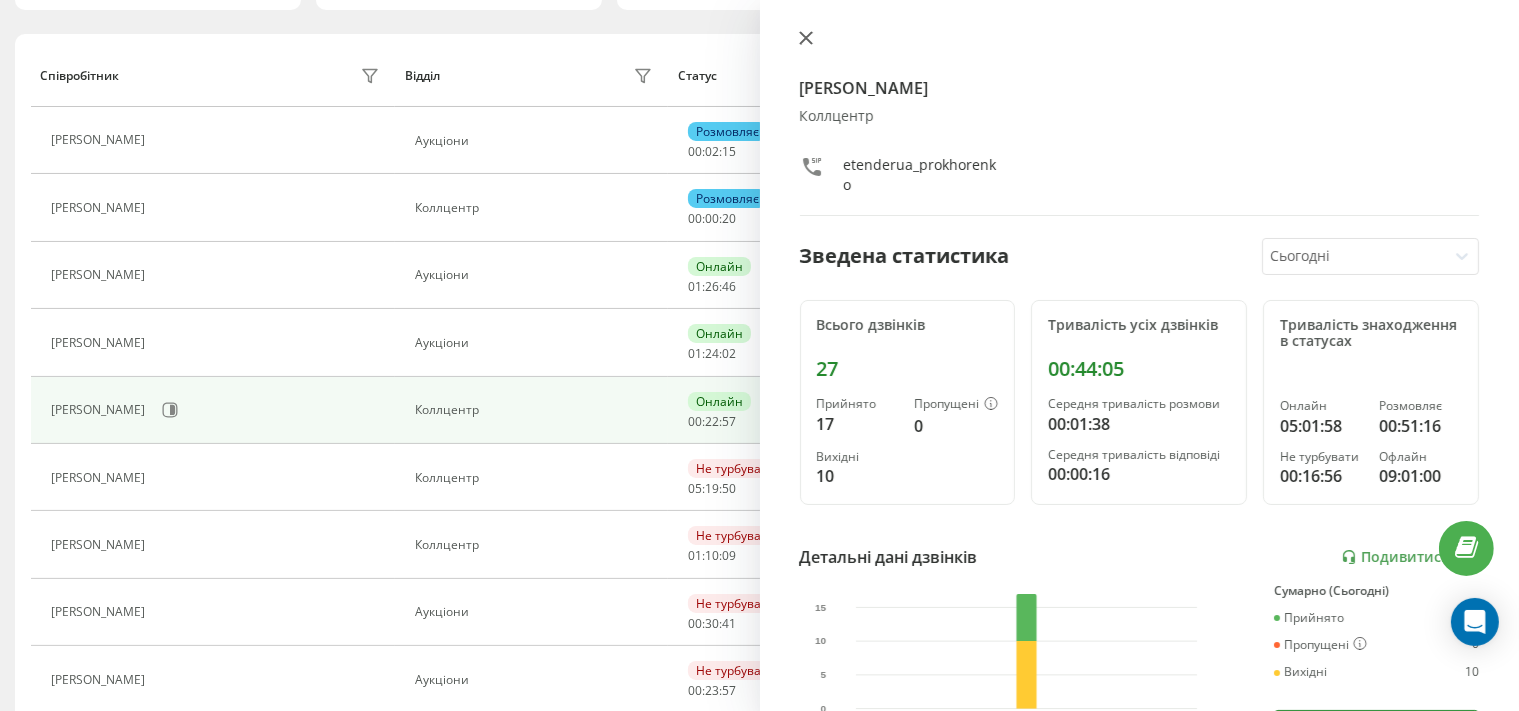 click 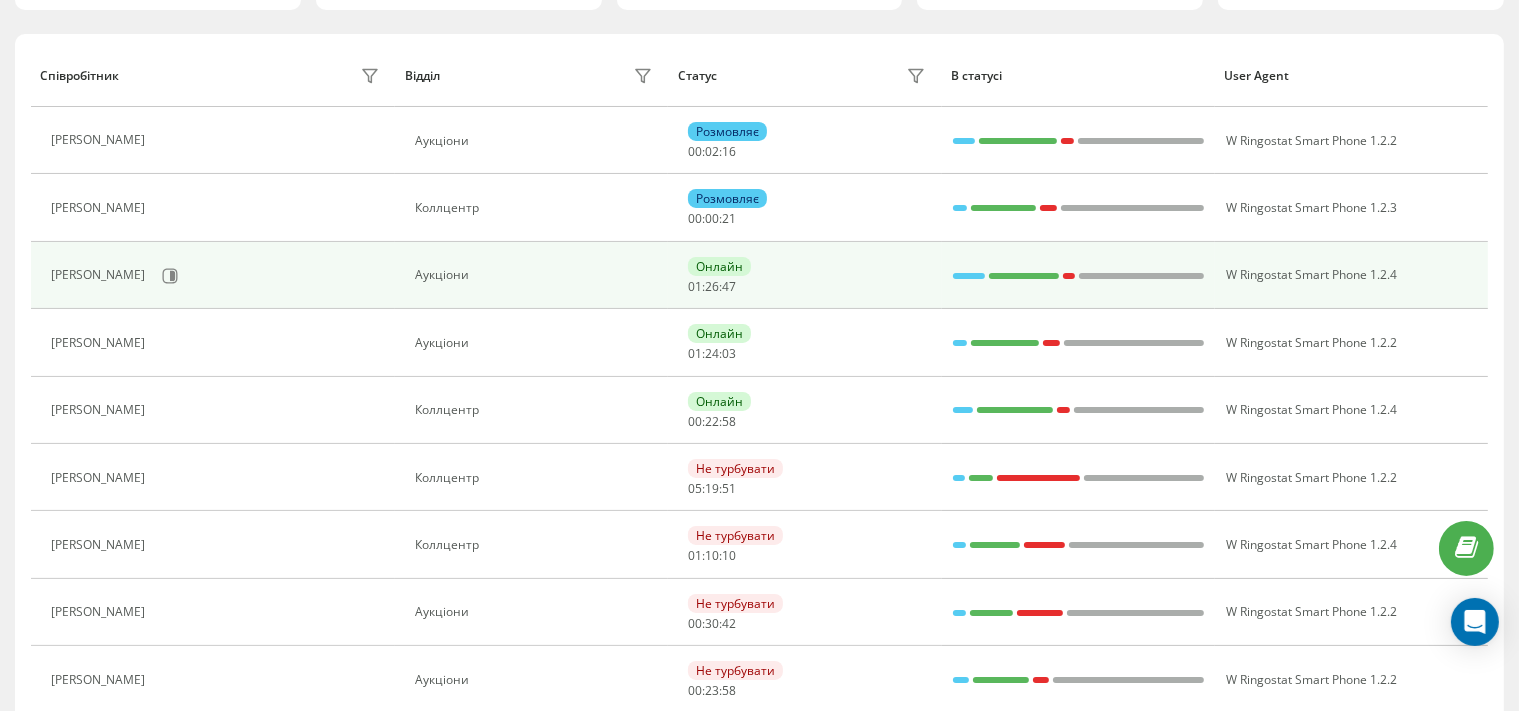 scroll, scrollTop: 0, scrollLeft: 0, axis: both 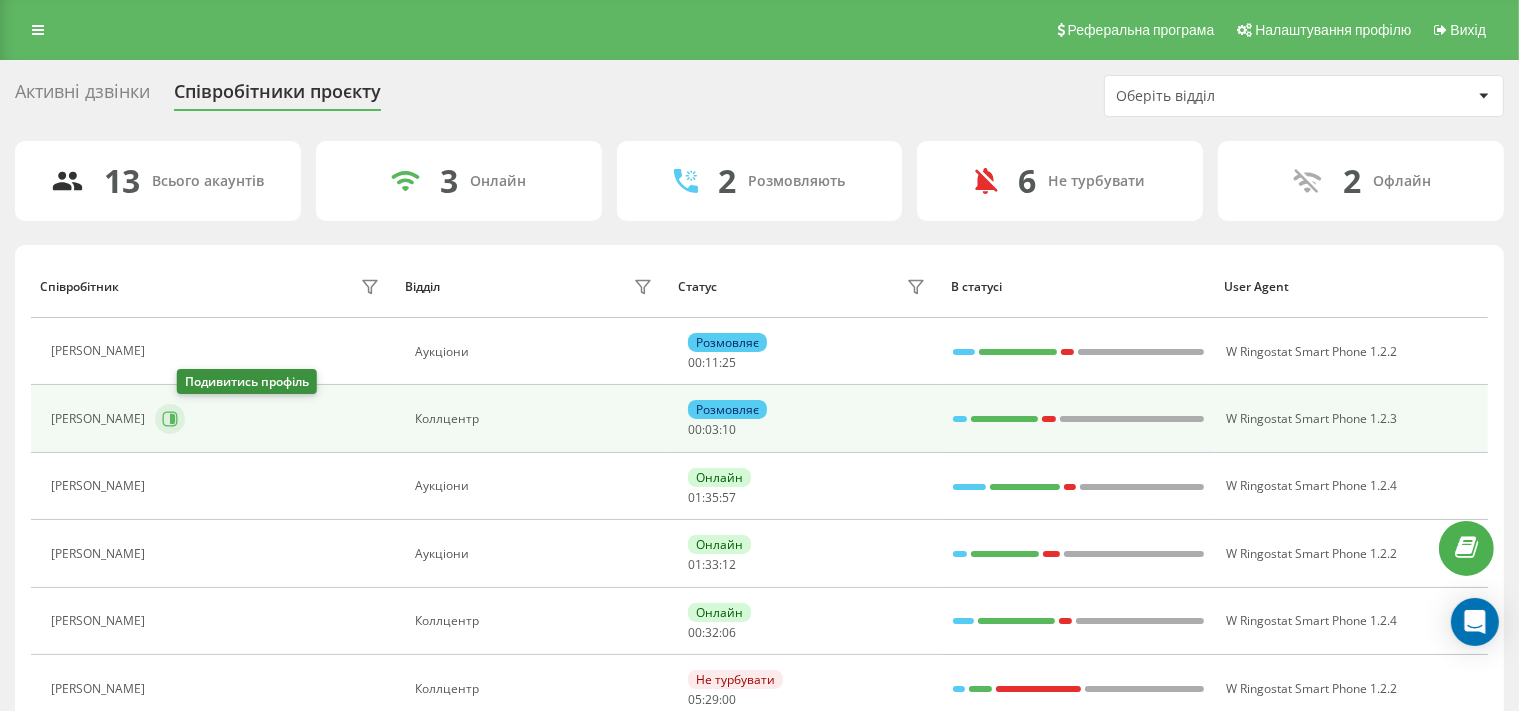 click 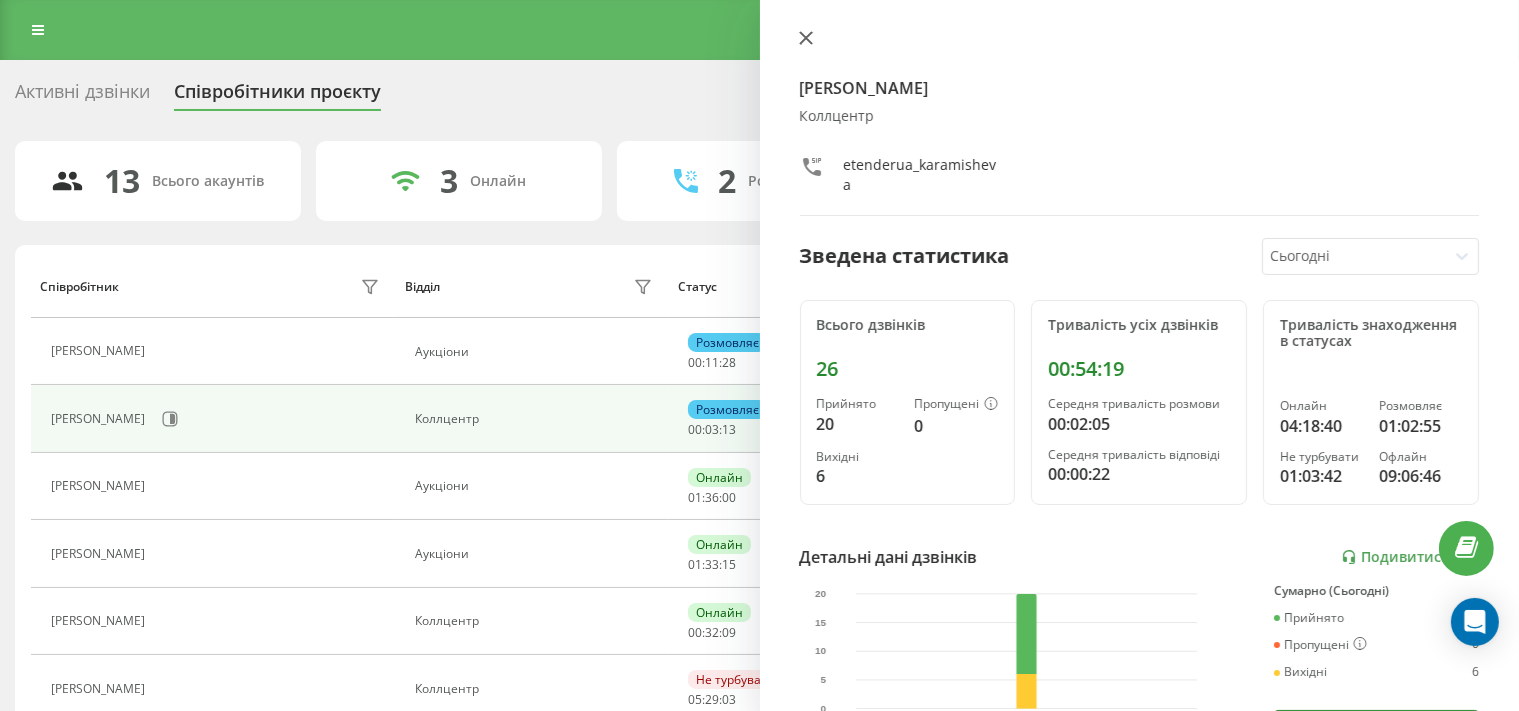 click 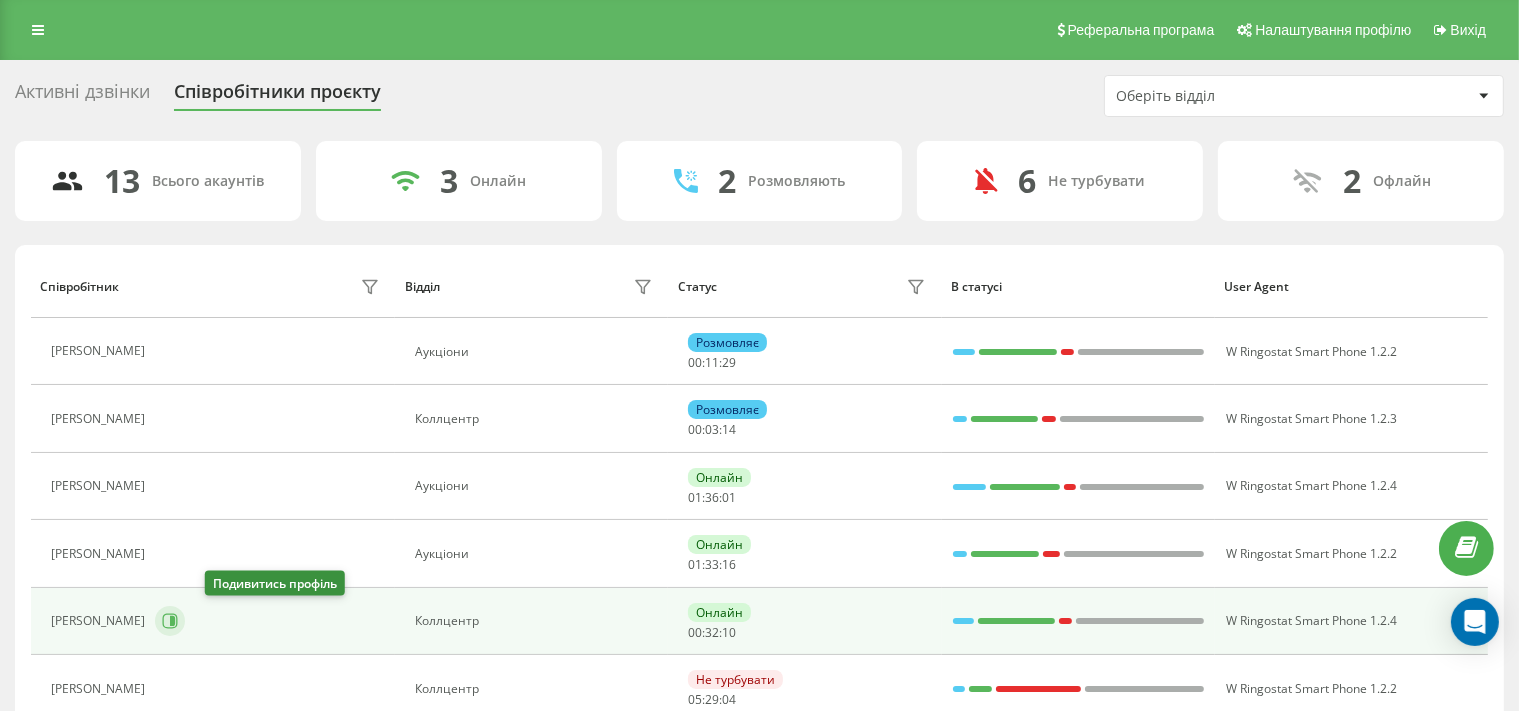 click 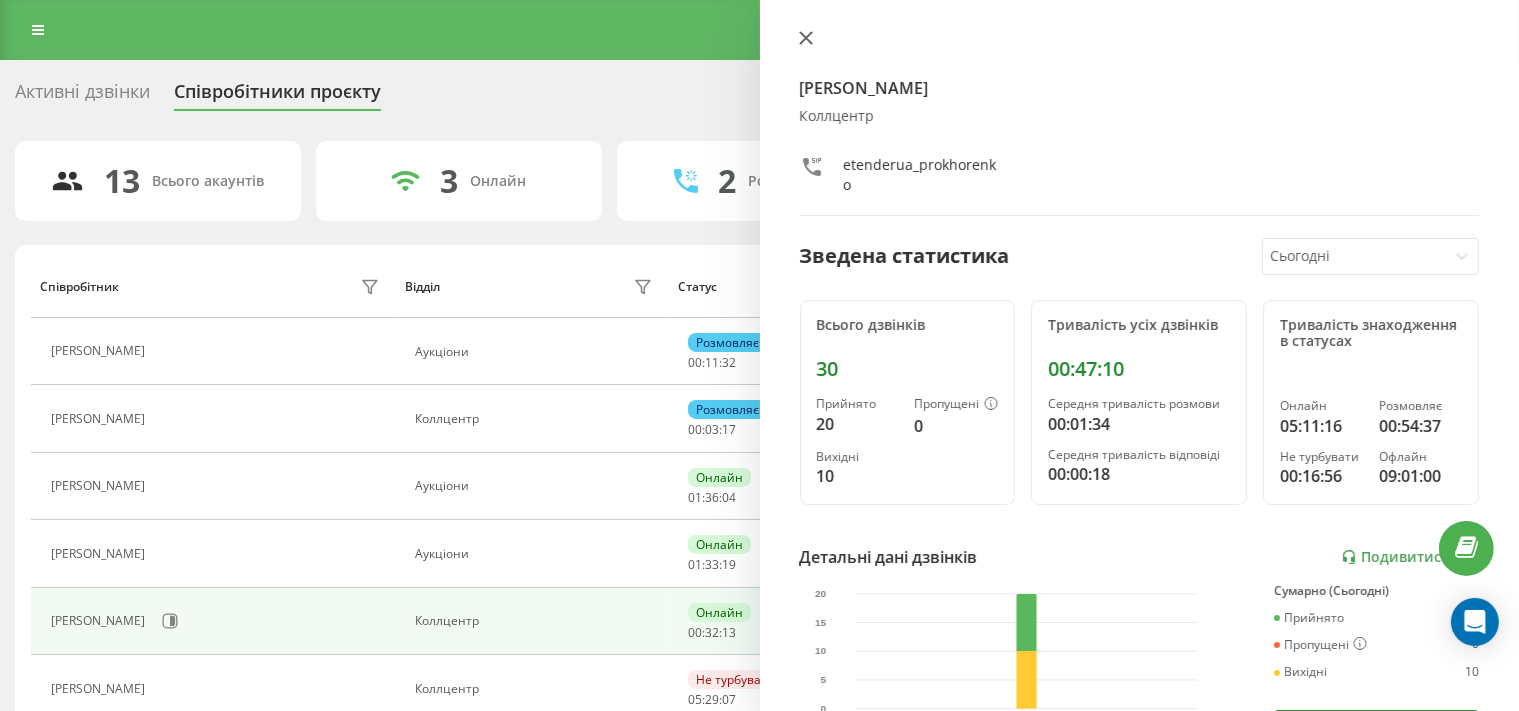 click 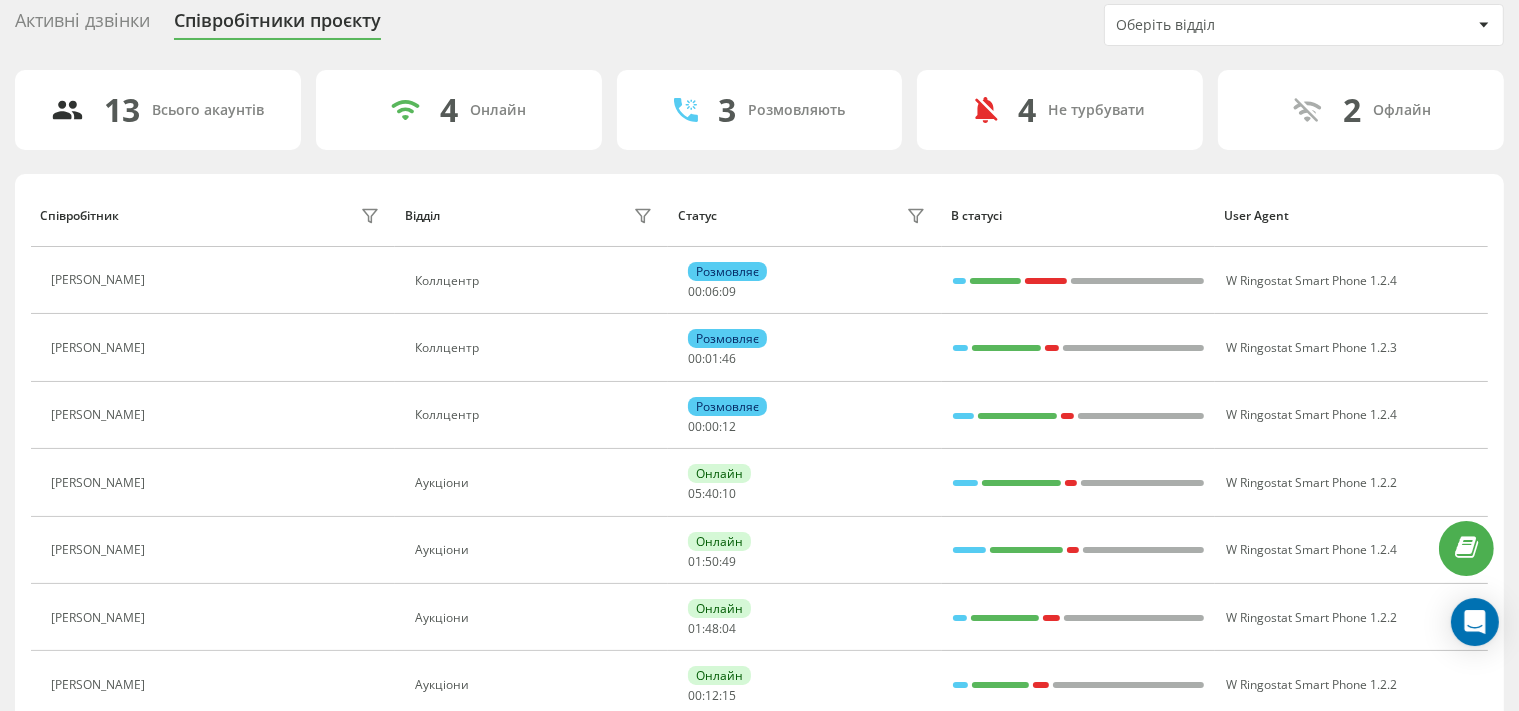 scroll, scrollTop: 105, scrollLeft: 0, axis: vertical 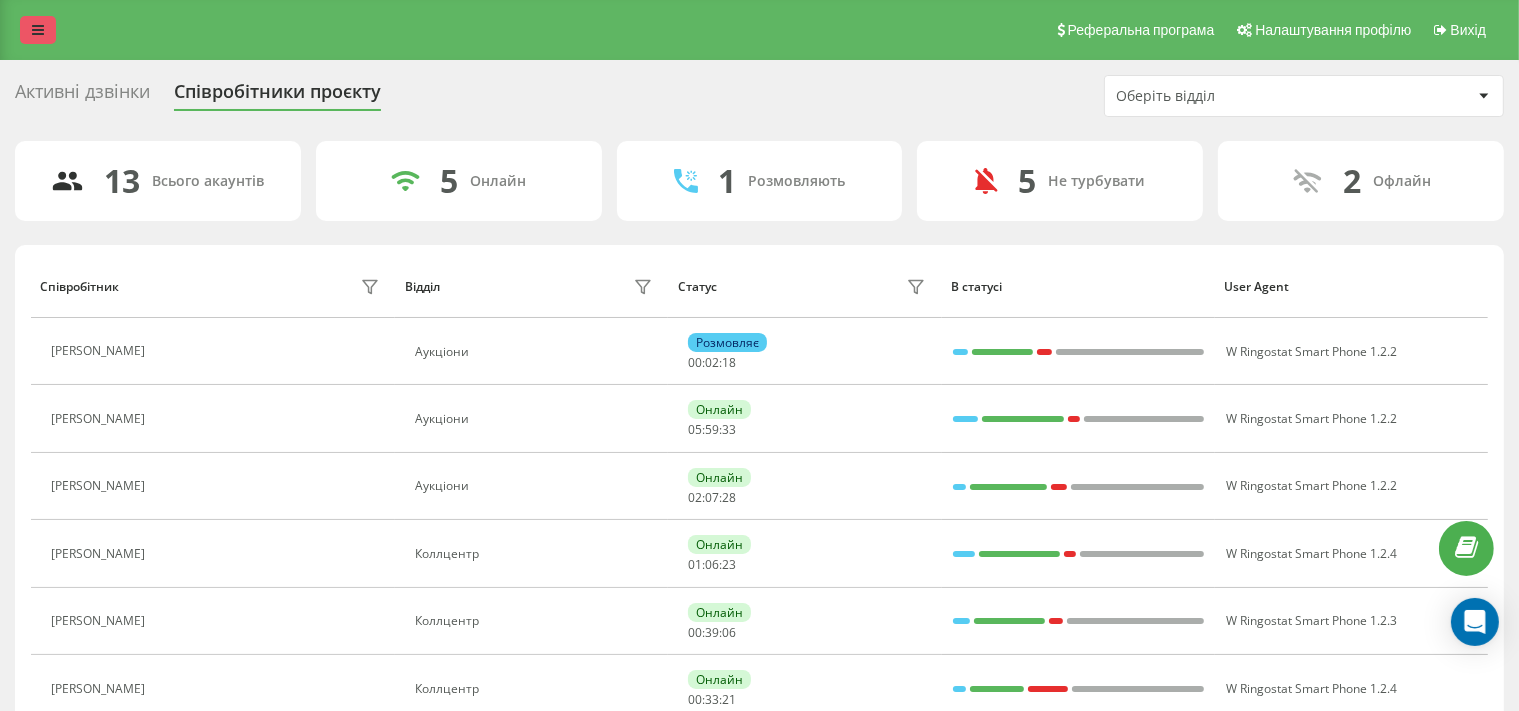 click at bounding box center [38, 30] 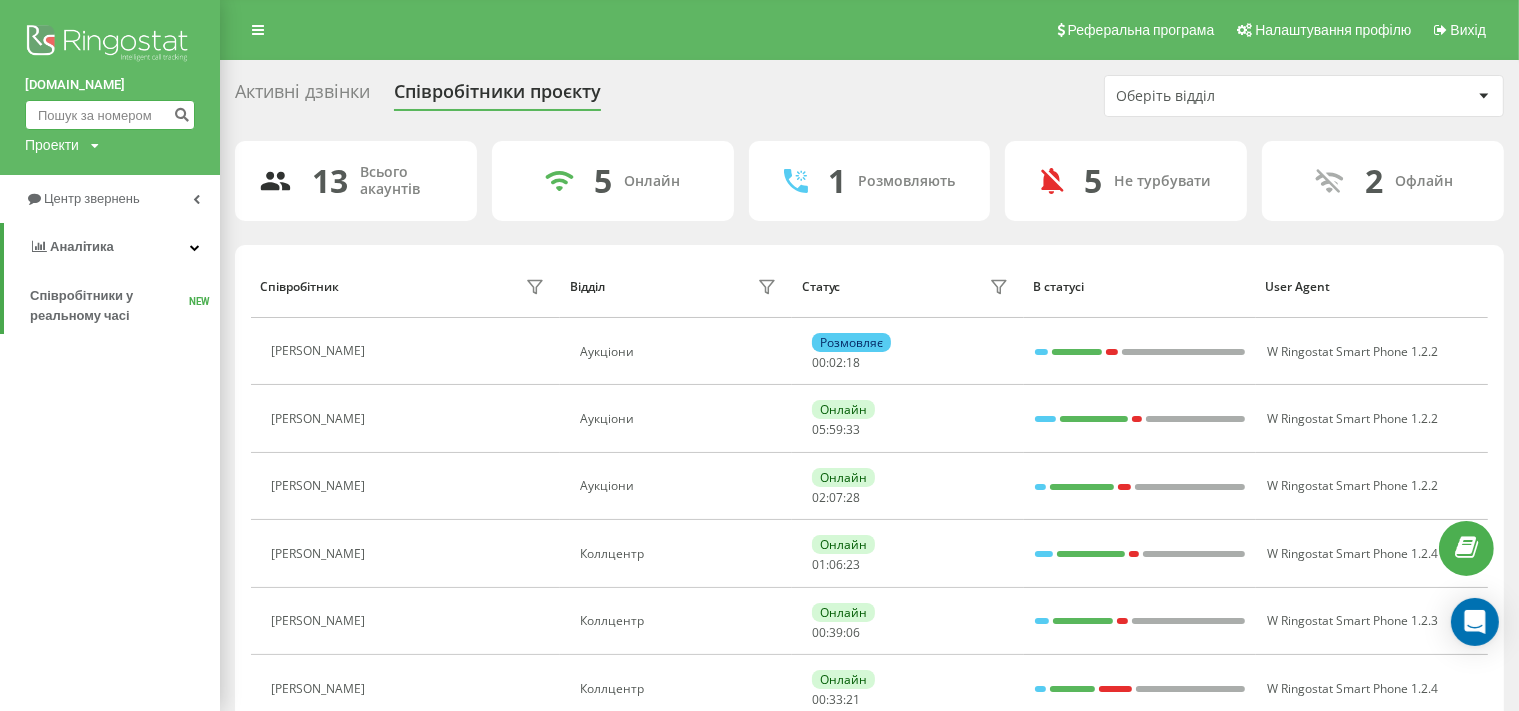click at bounding box center [110, 115] 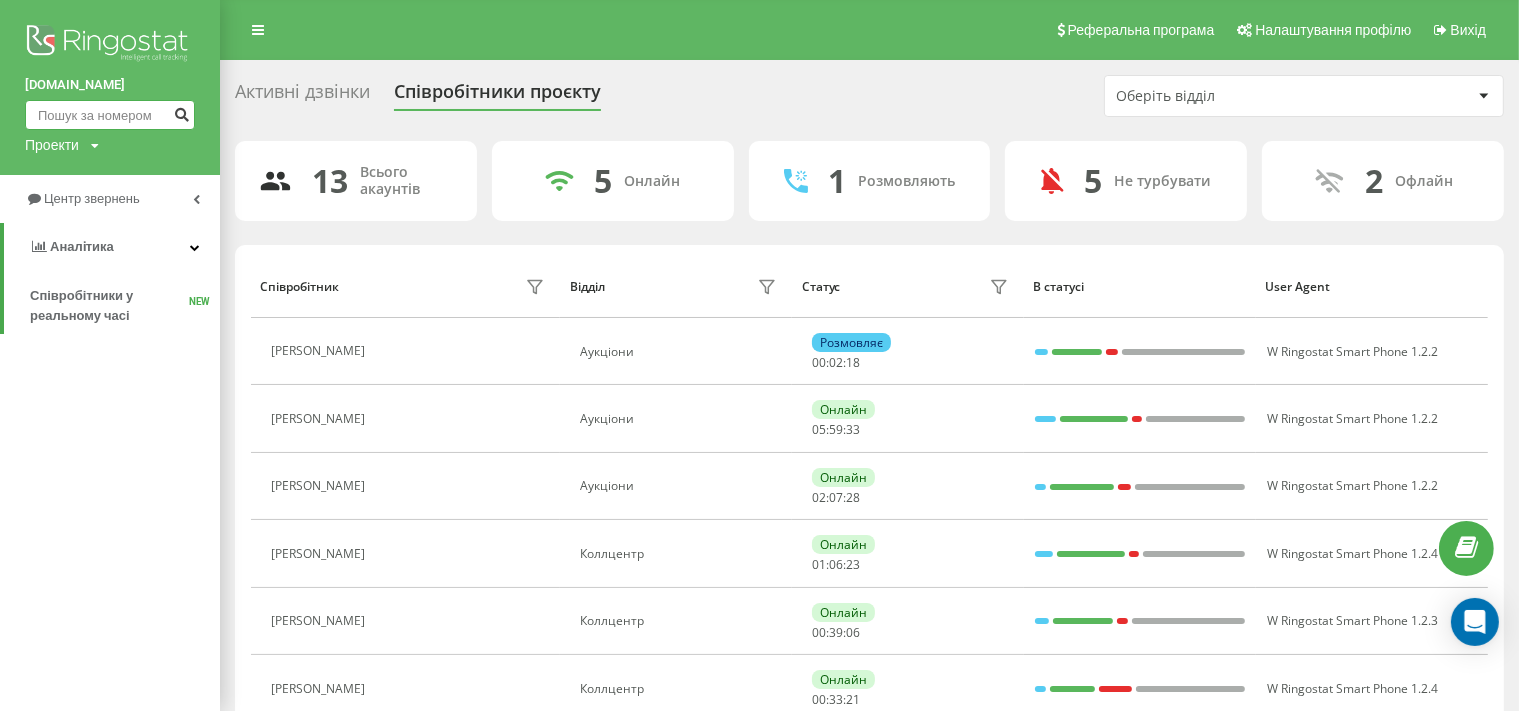 paste on "380961949127" 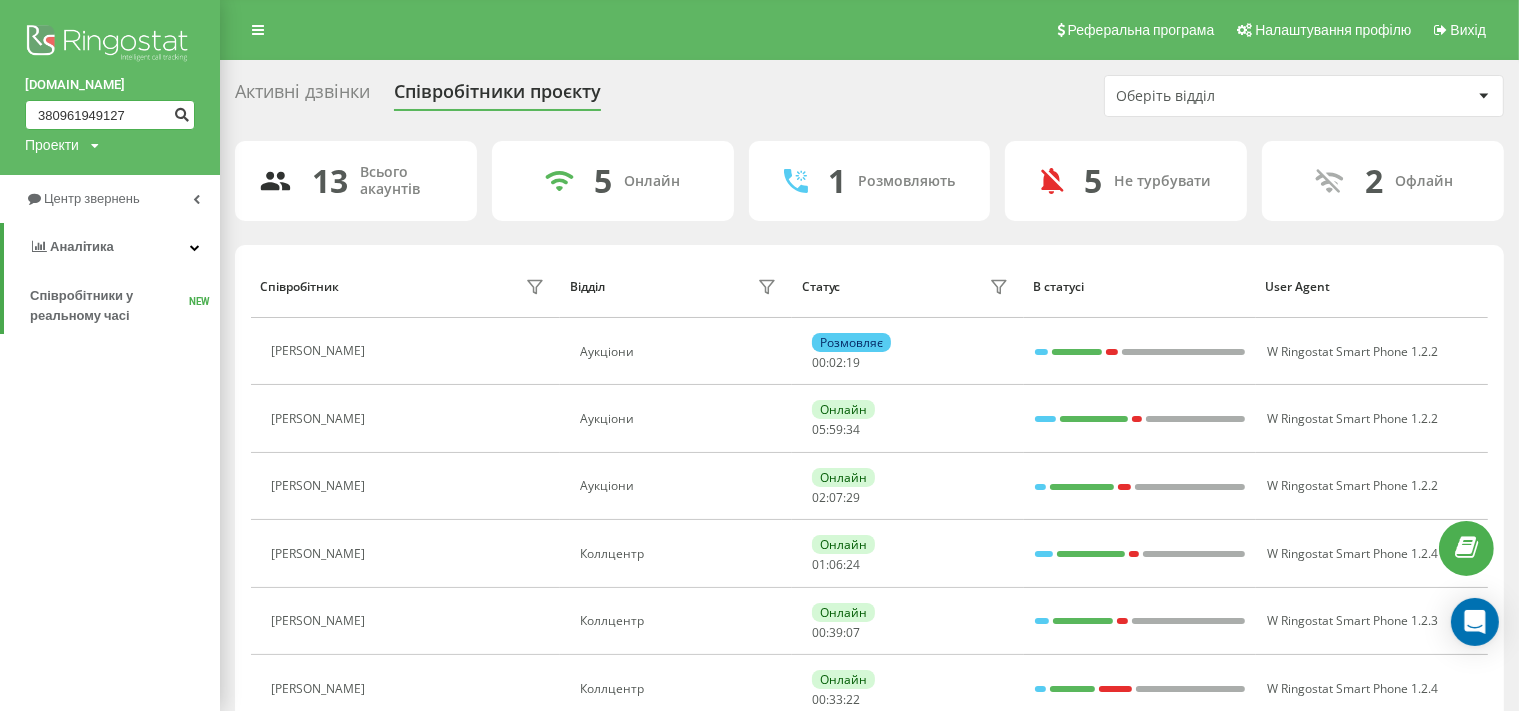 type on "380961949127" 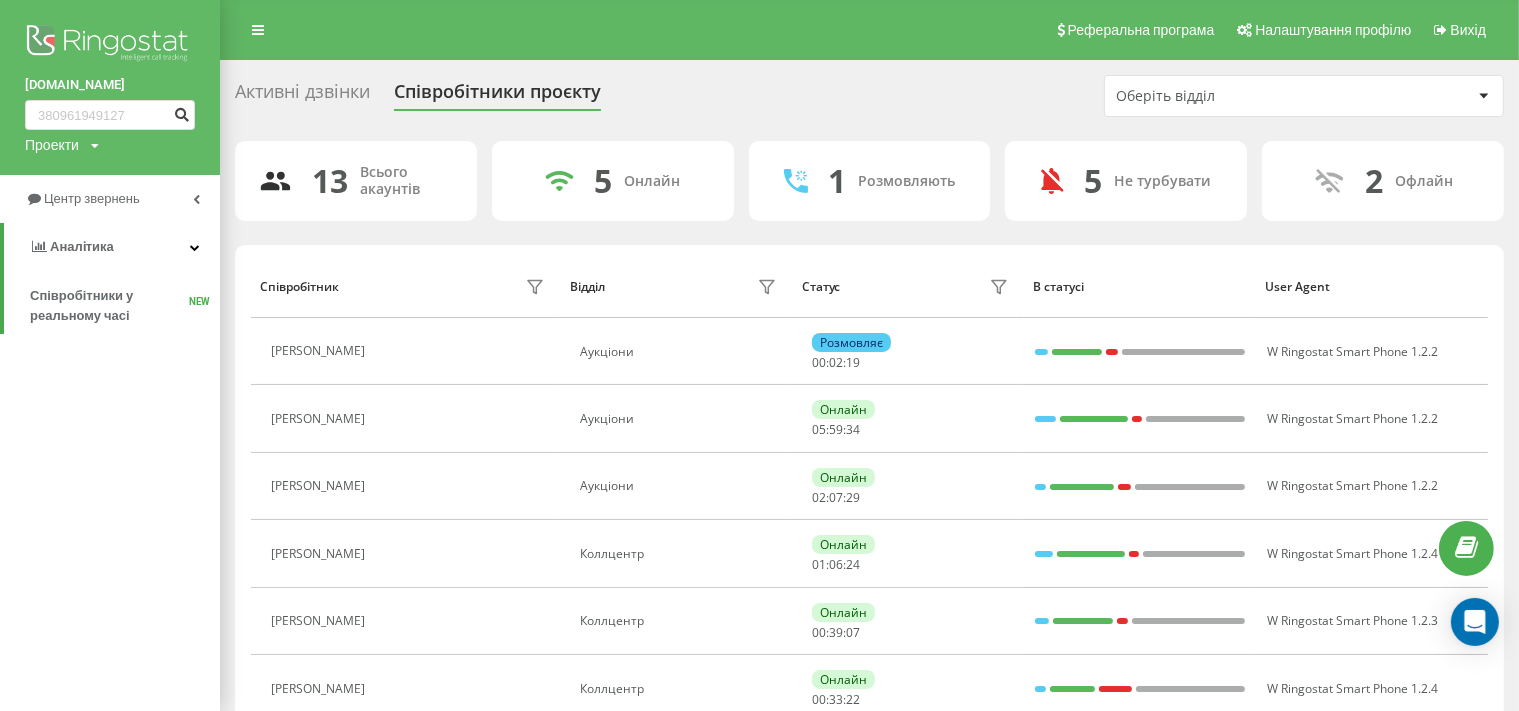 click at bounding box center (181, 115) 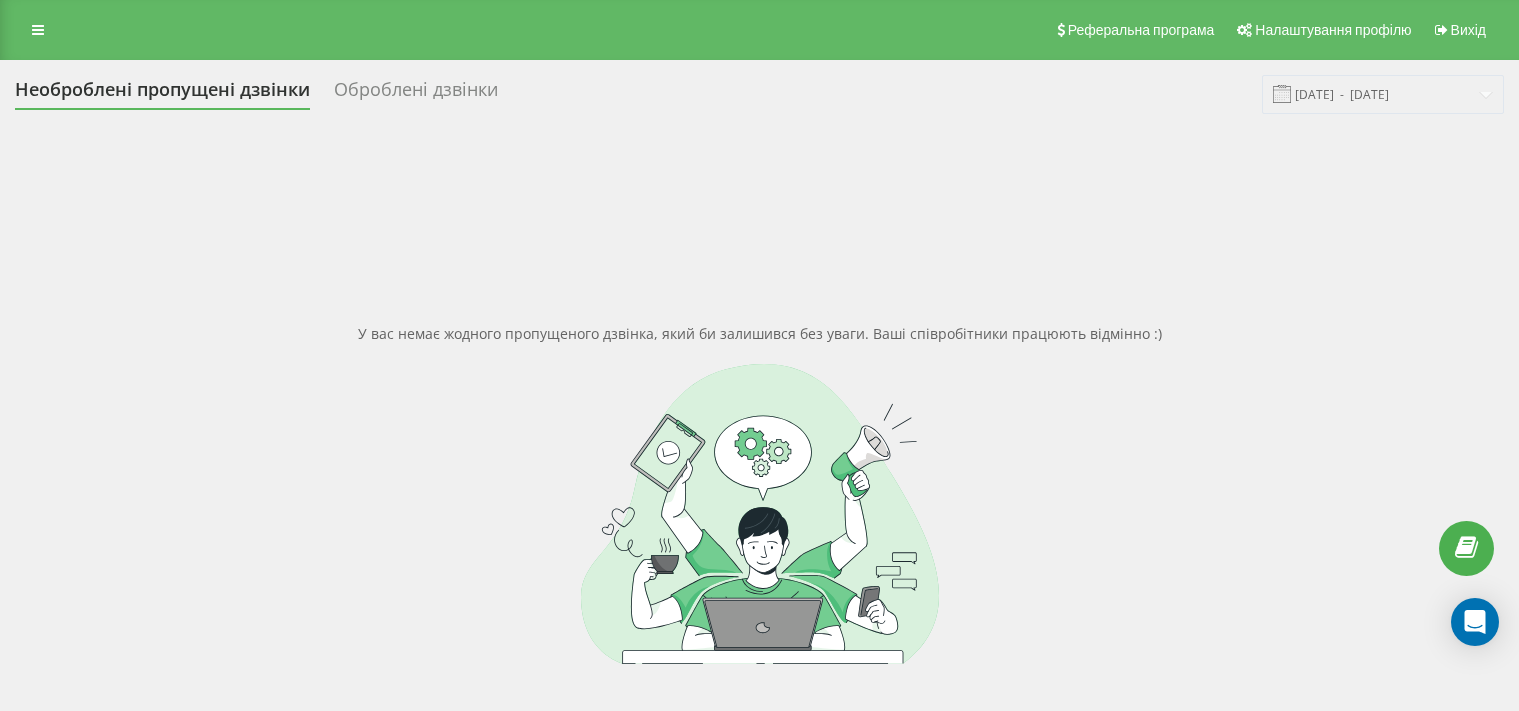 scroll, scrollTop: 0, scrollLeft: 0, axis: both 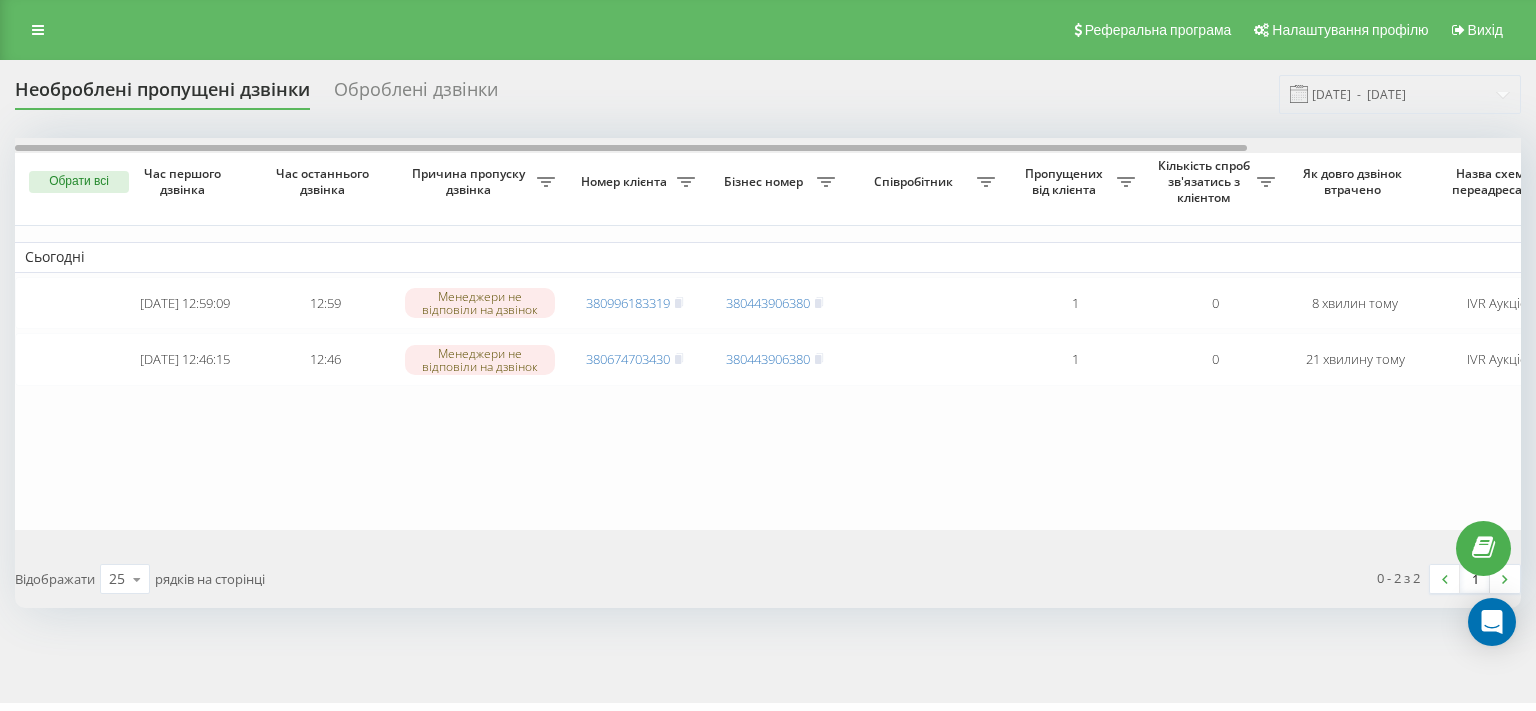 drag, startPoint x: 850, startPoint y: 149, endPoint x: 523, endPoint y: 157, distance: 327.09784 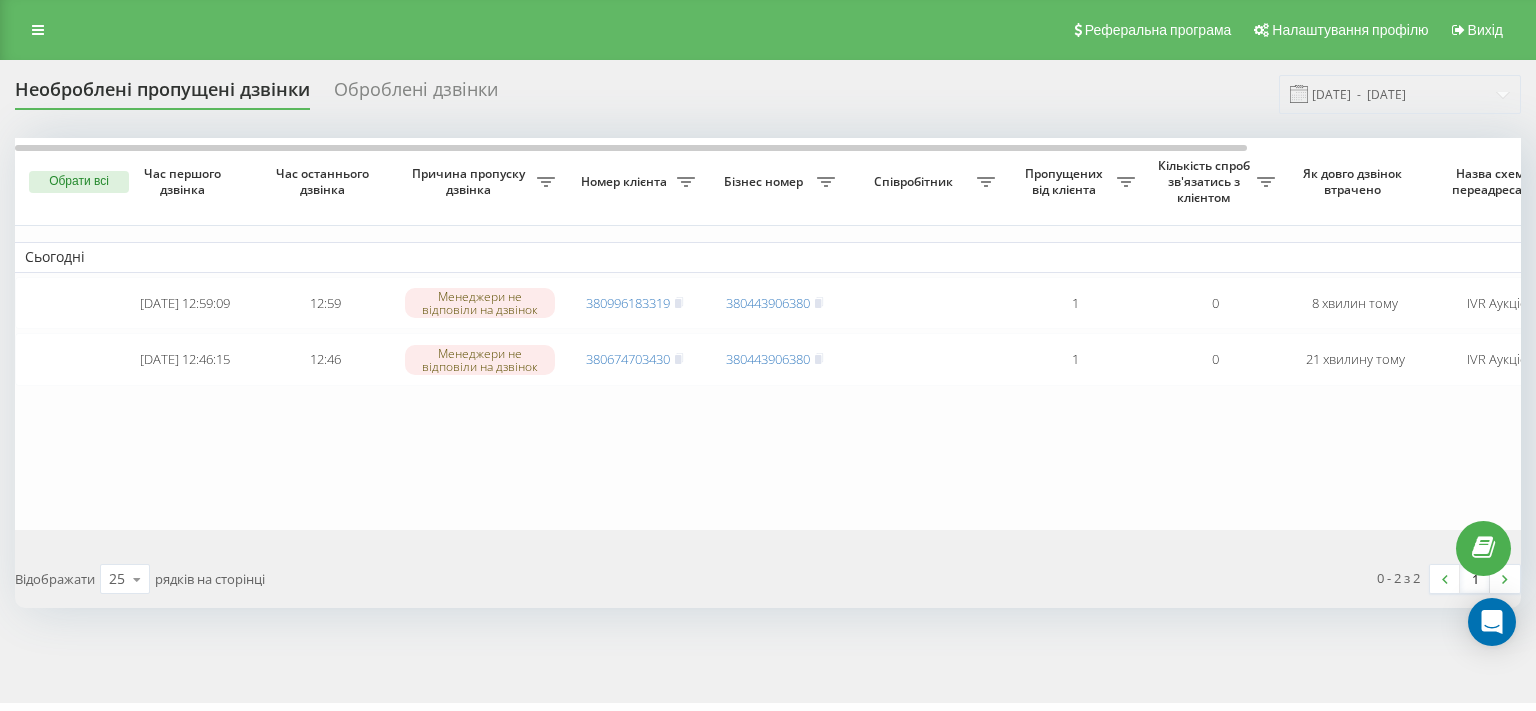 scroll, scrollTop: 0, scrollLeft: 0, axis: both 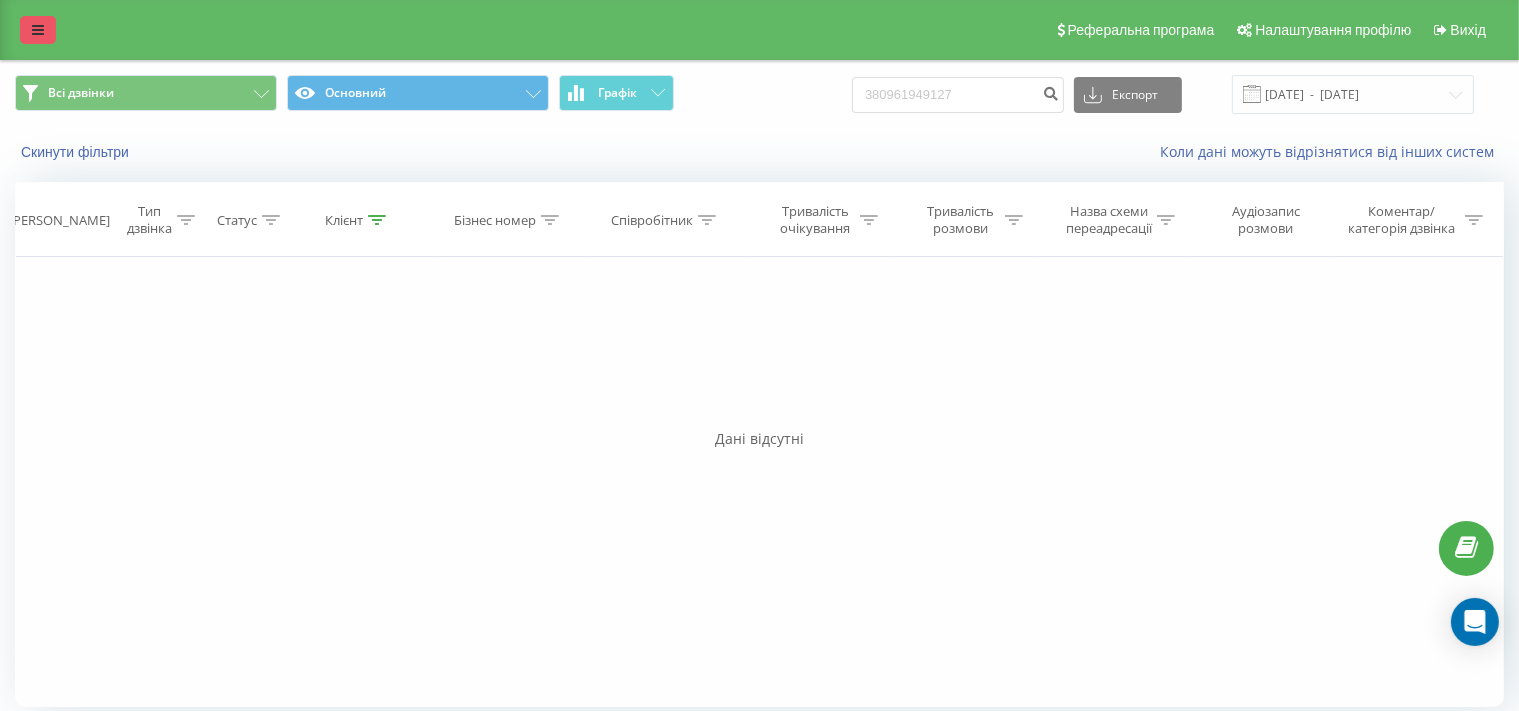 click at bounding box center (38, 30) 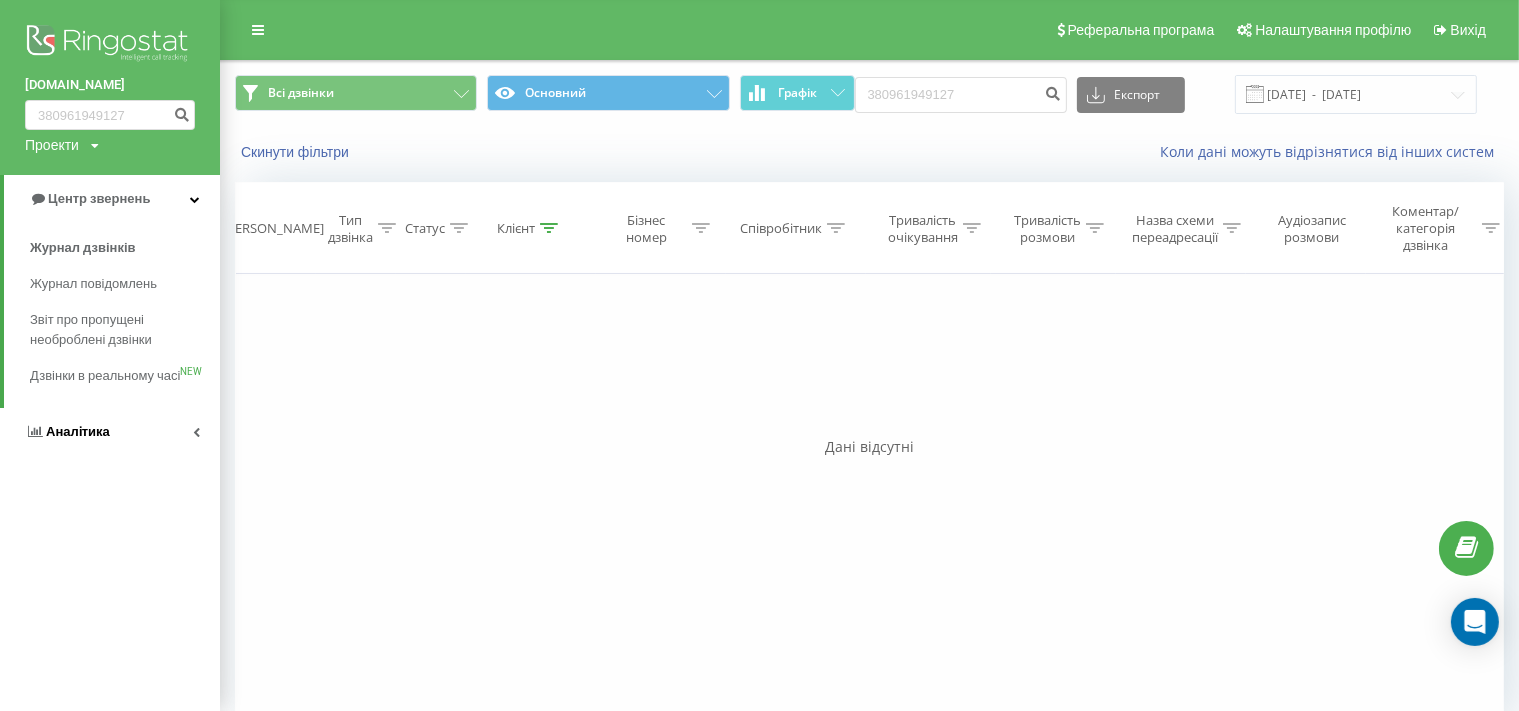 click on "Аналiтика" at bounding box center [78, 431] 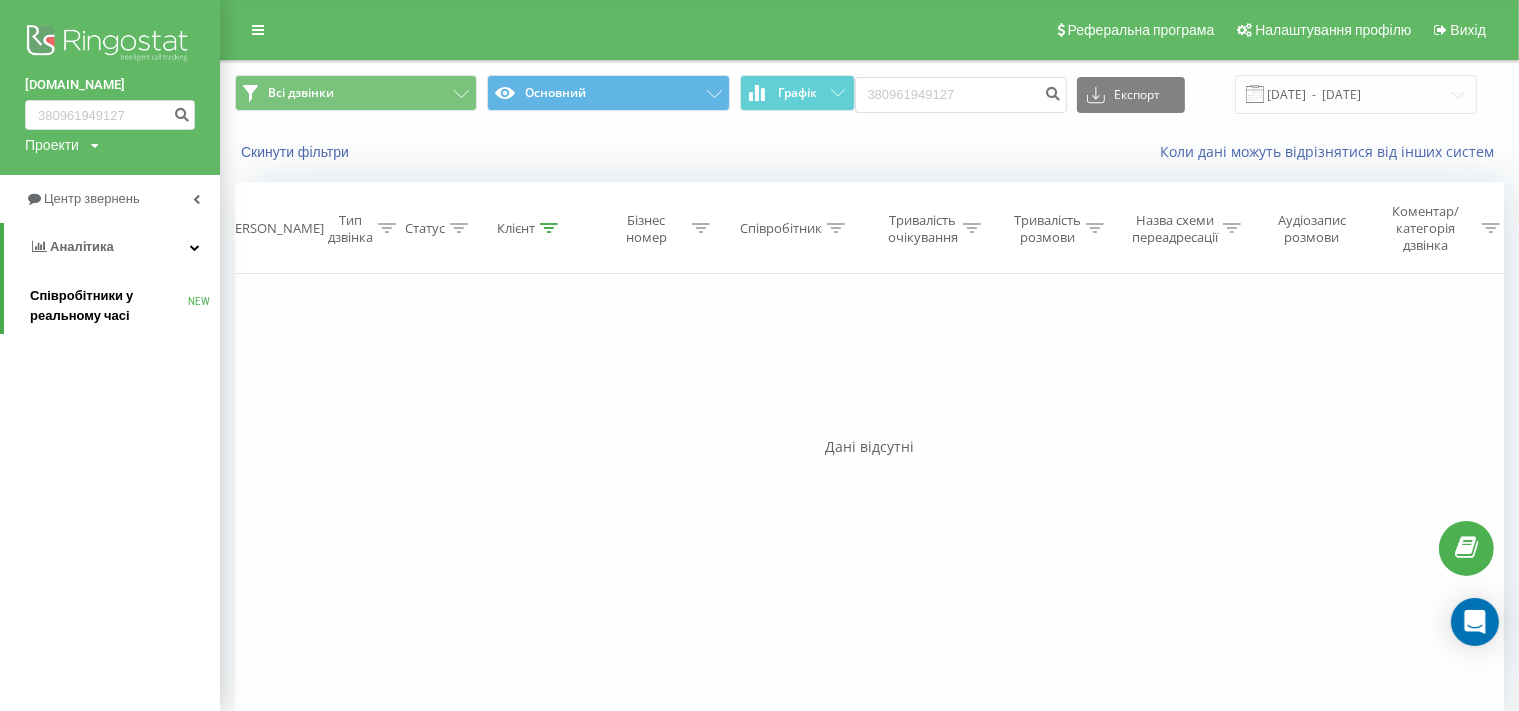 click on "Співробітники у реальному часі" at bounding box center [109, 306] 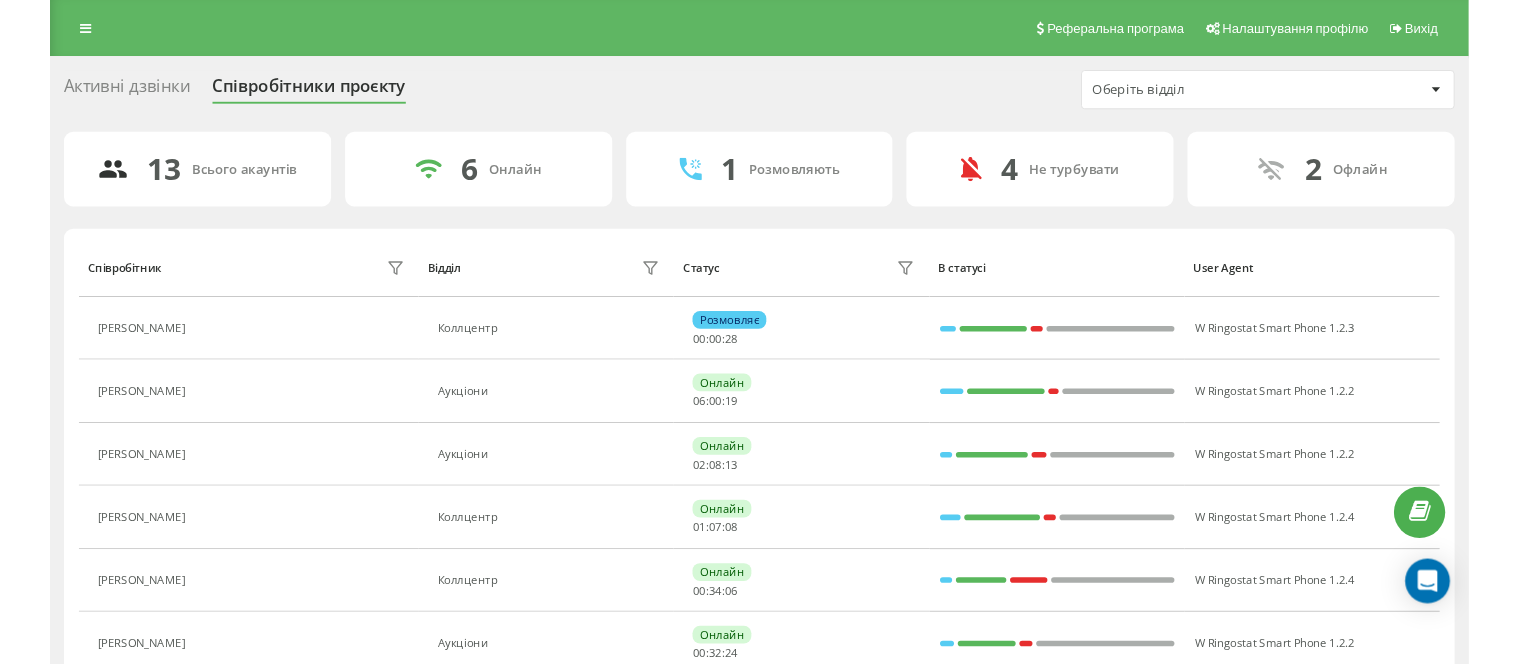 scroll, scrollTop: 0, scrollLeft: 0, axis: both 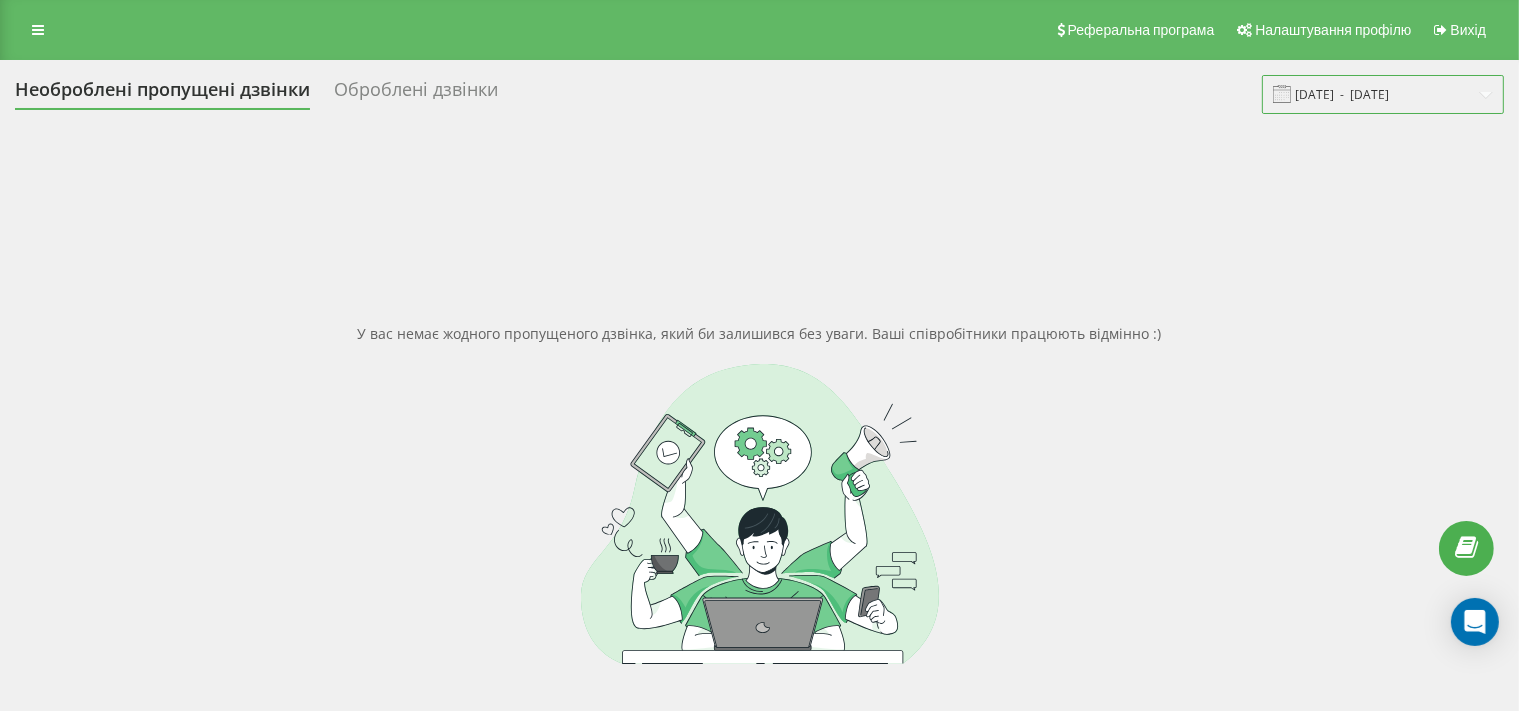 click on "[DATE]  -  [DATE]" at bounding box center [1383, 94] 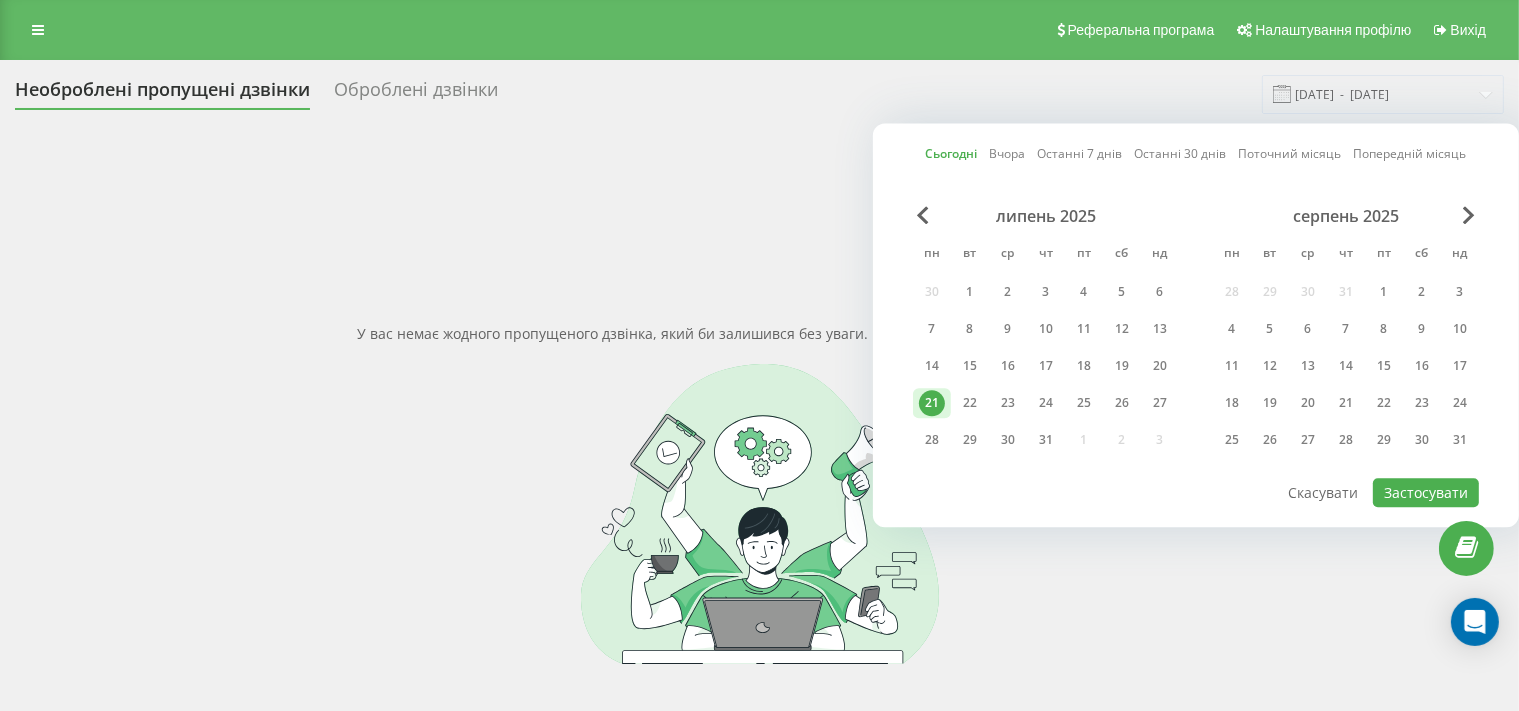 drag, startPoint x: 1105, startPoint y: 563, endPoint x: 1067, endPoint y: 573, distance: 39.293766 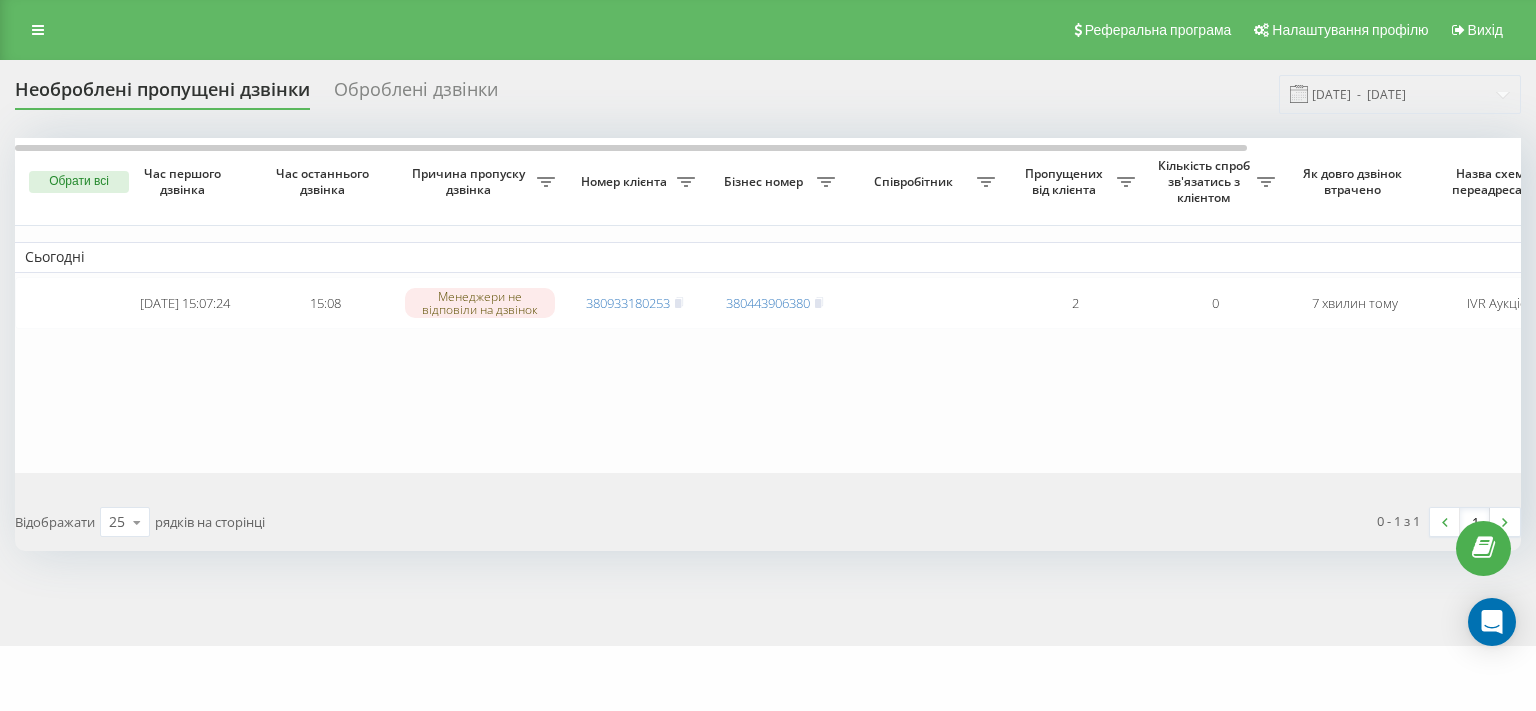 scroll, scrollTop: 0, scrollLeft: 0, axis: both 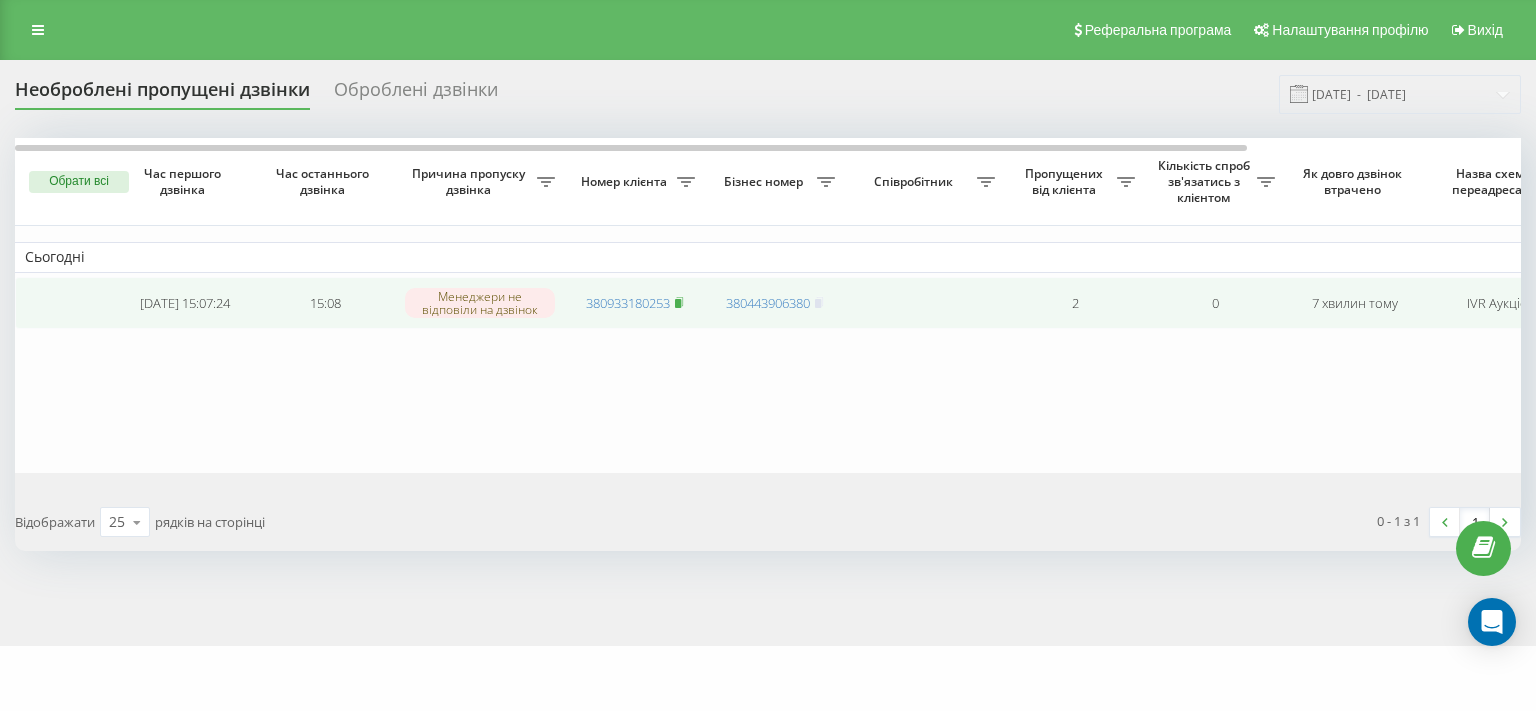 click 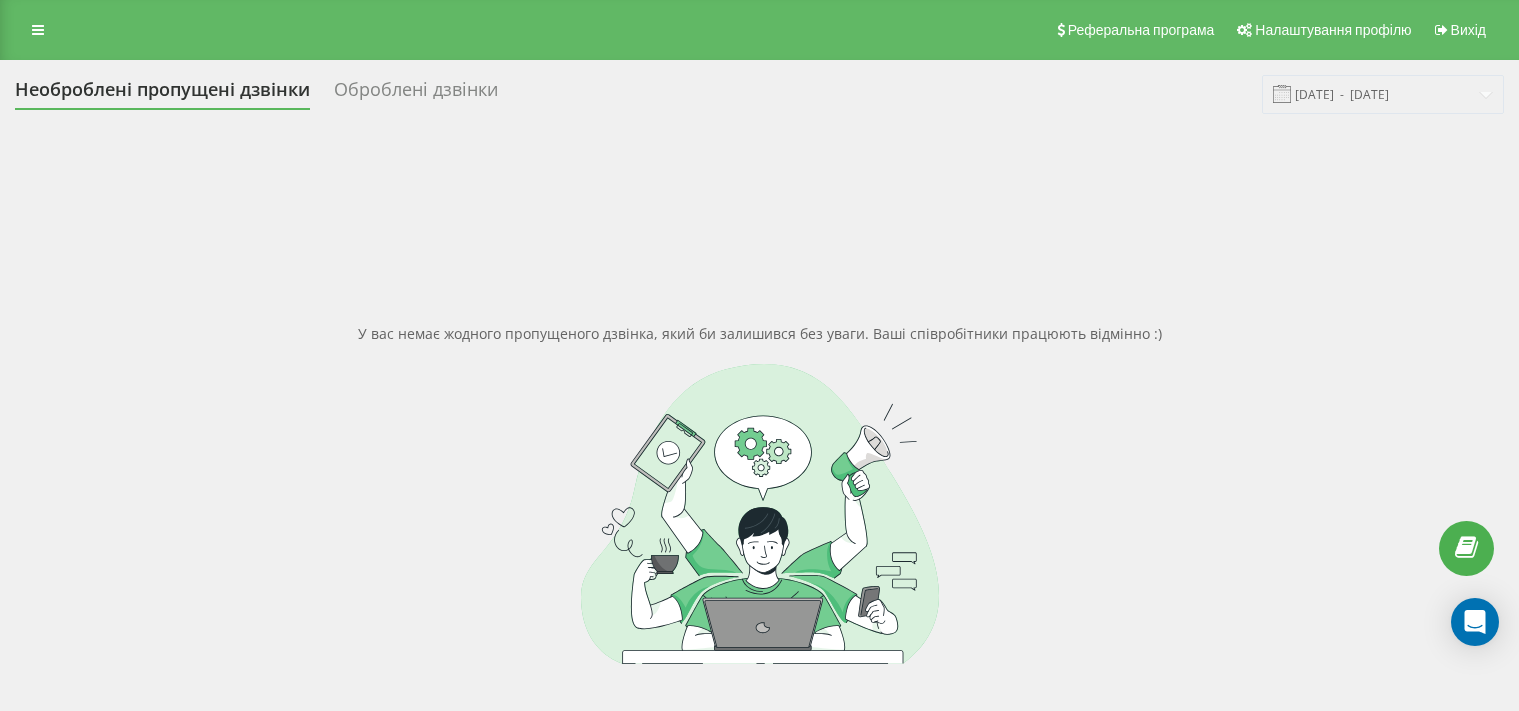 scroll, scrollTop: 0, scrollLeft: 0, axis: both 